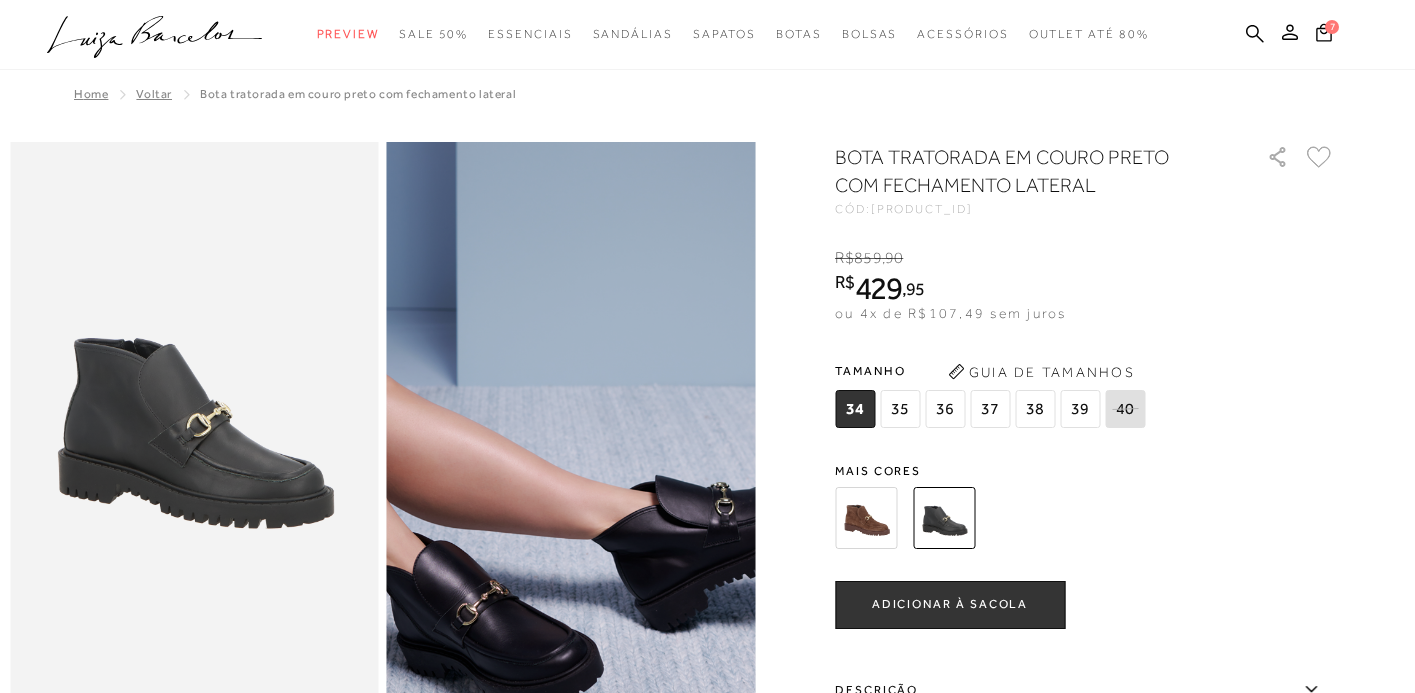scroll, scrollTop: 0, scrollLeft: 0, axis: both 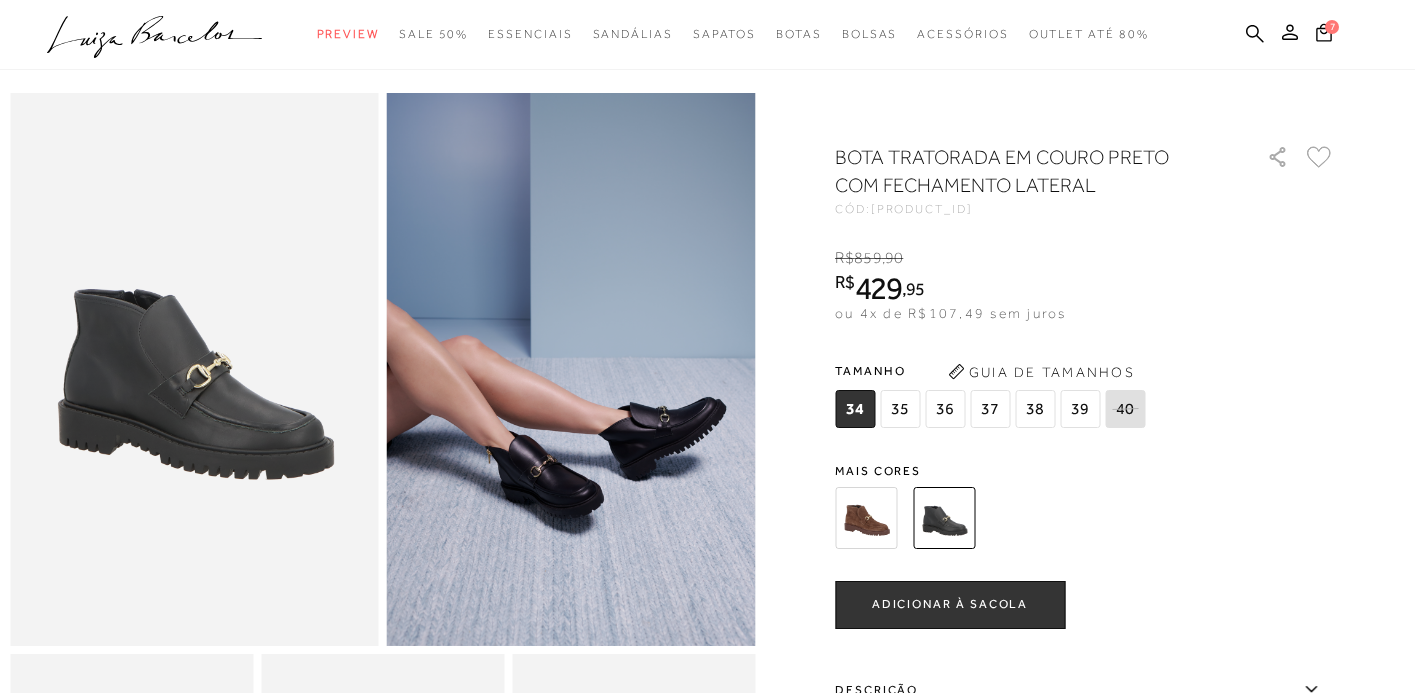 click on "36" at bounding box center (945, 409) 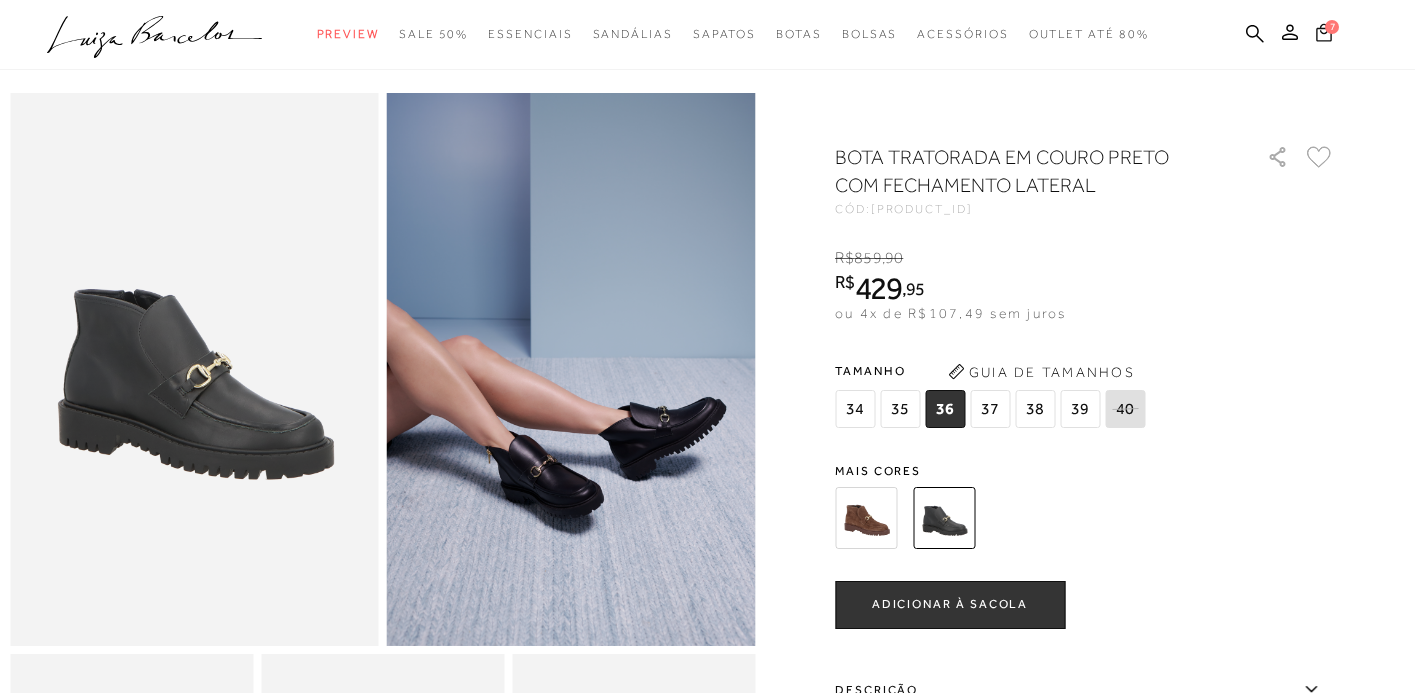click 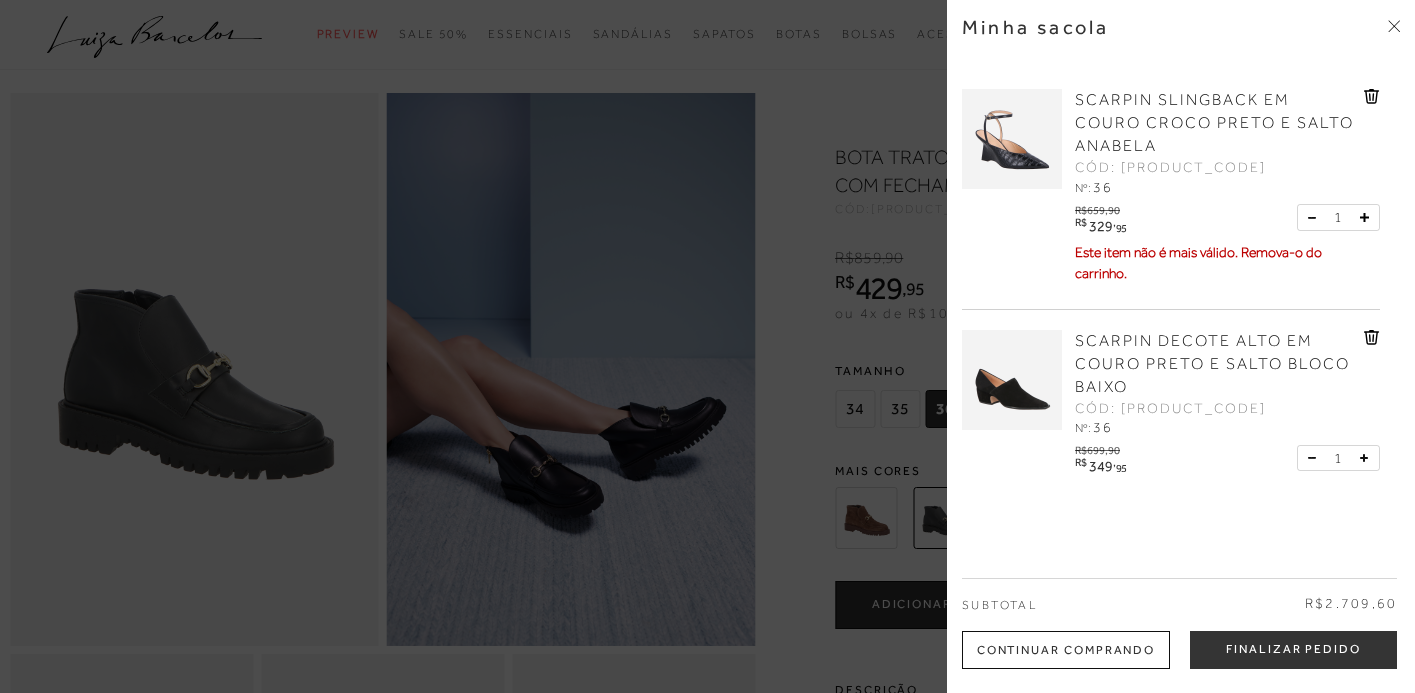 click at bounding box center [1012, 380] 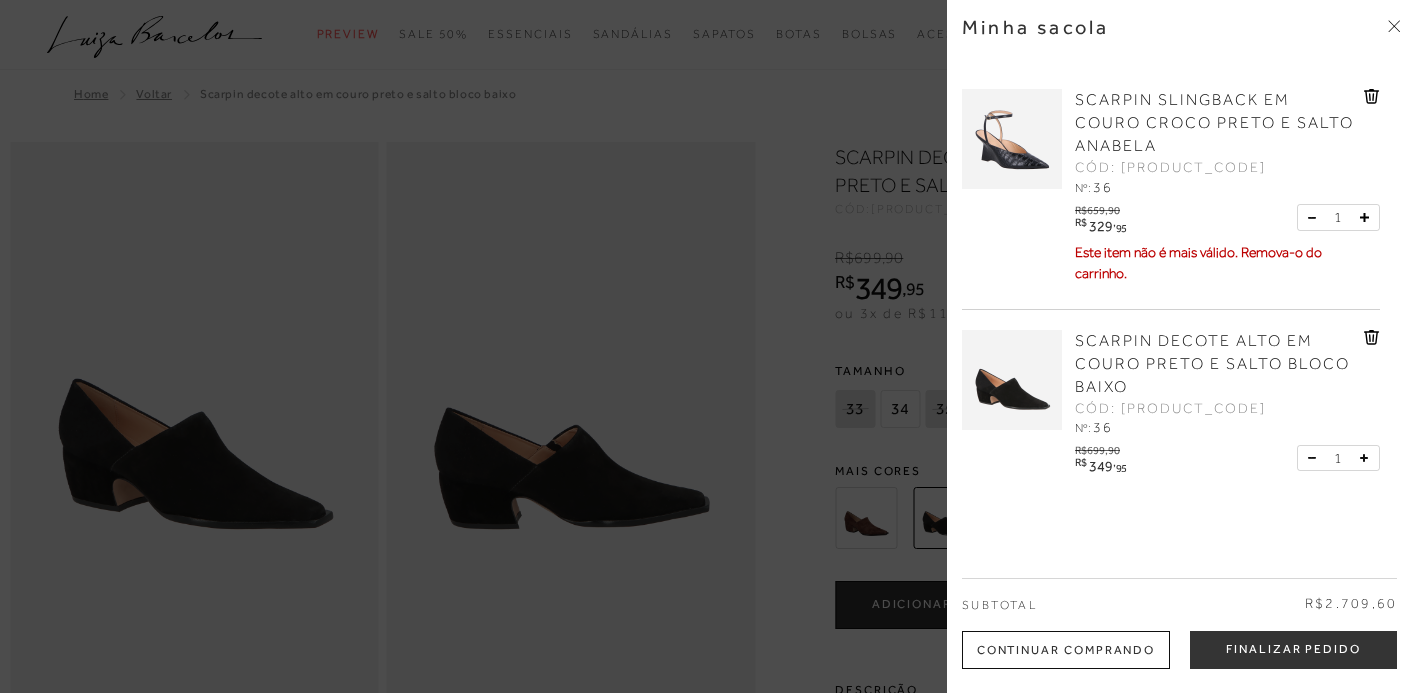 scroll, scrollTop: 0, scrollLeft: 0, axis: both 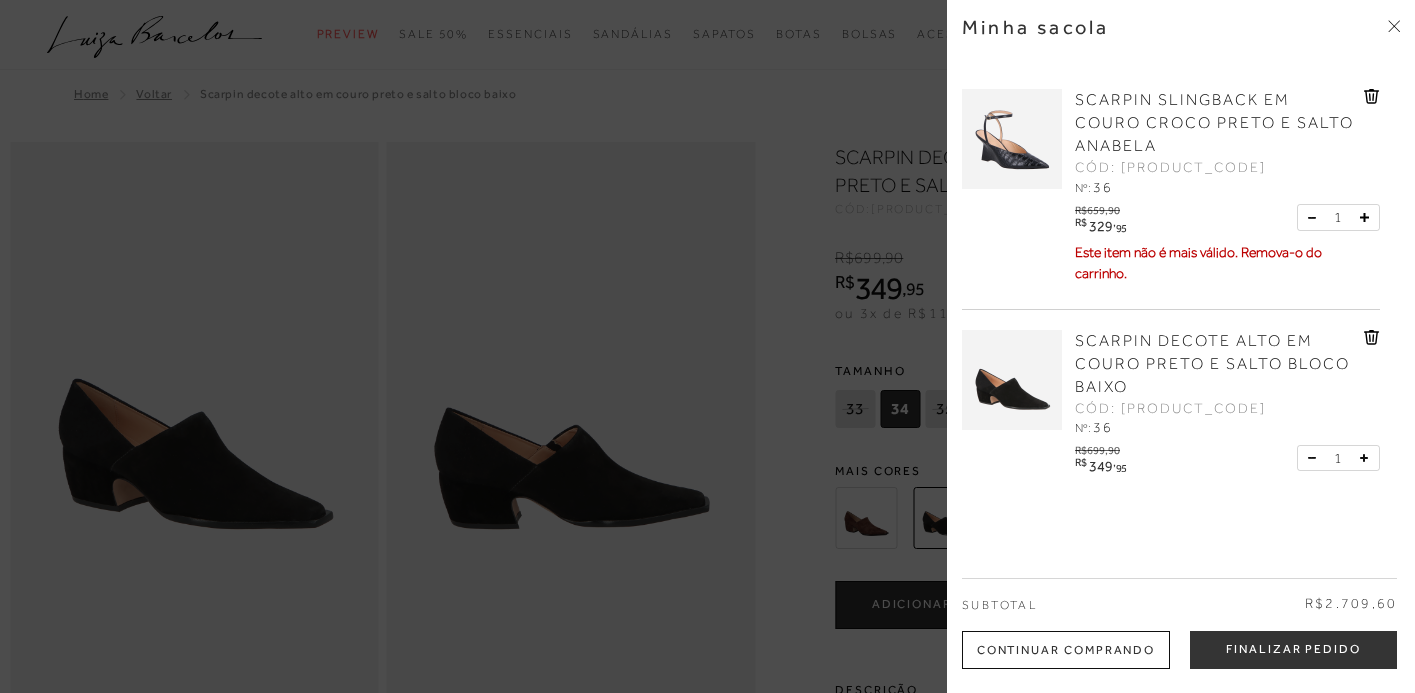 click at bounding box center [707, 346] 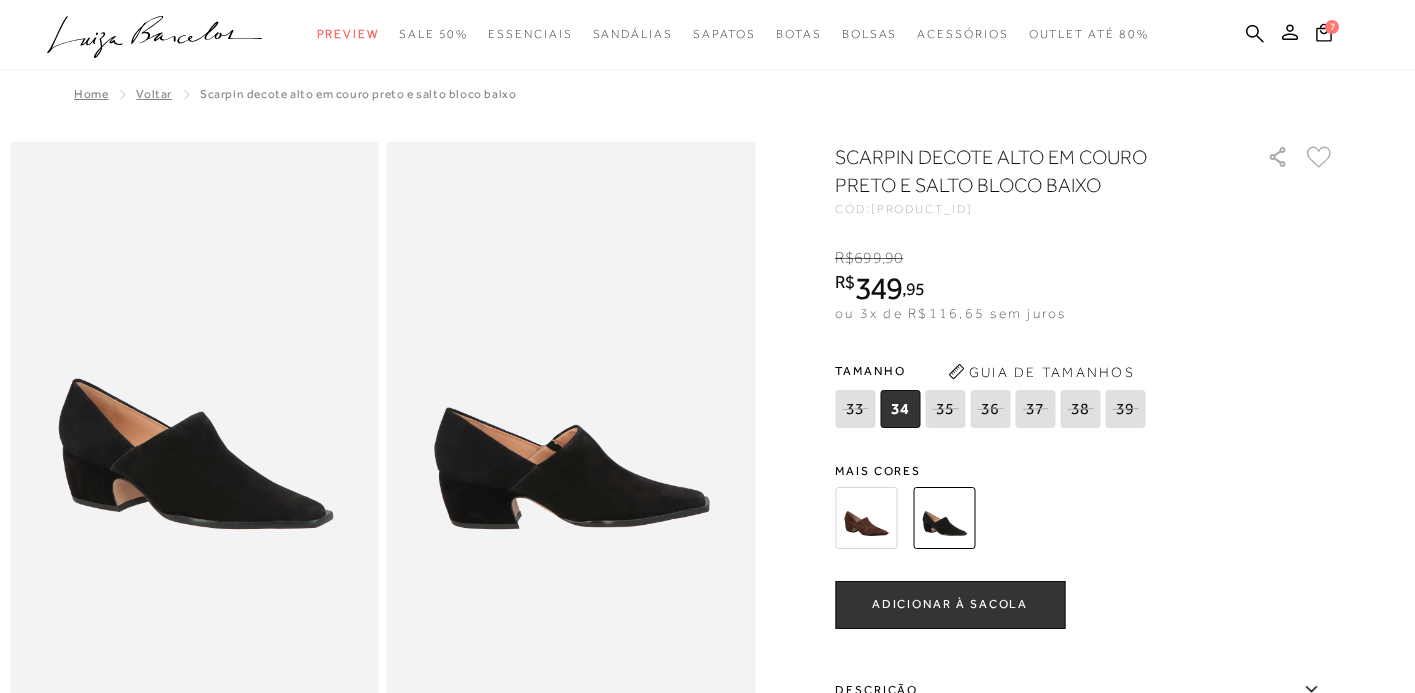 click at bounding box center [866, 518] 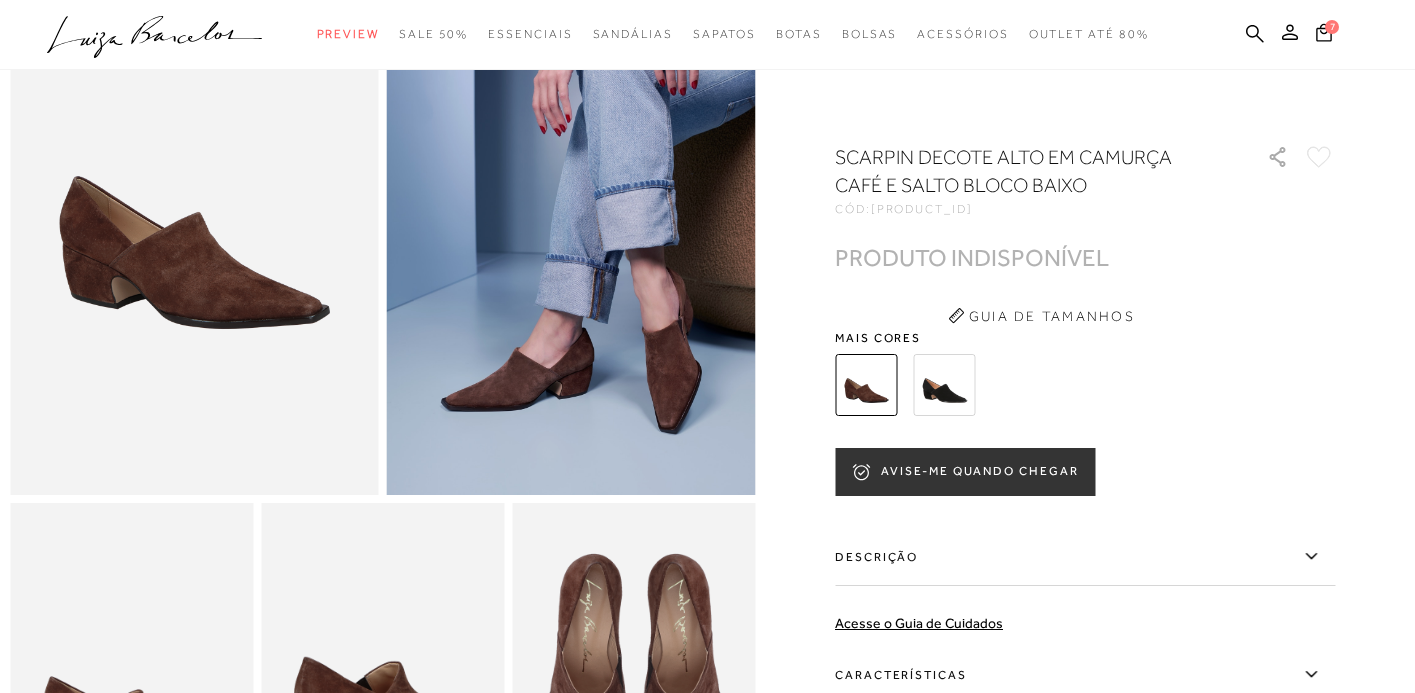 scroll, scrollTop: 180, scrollLeft: 0, axis: vertical 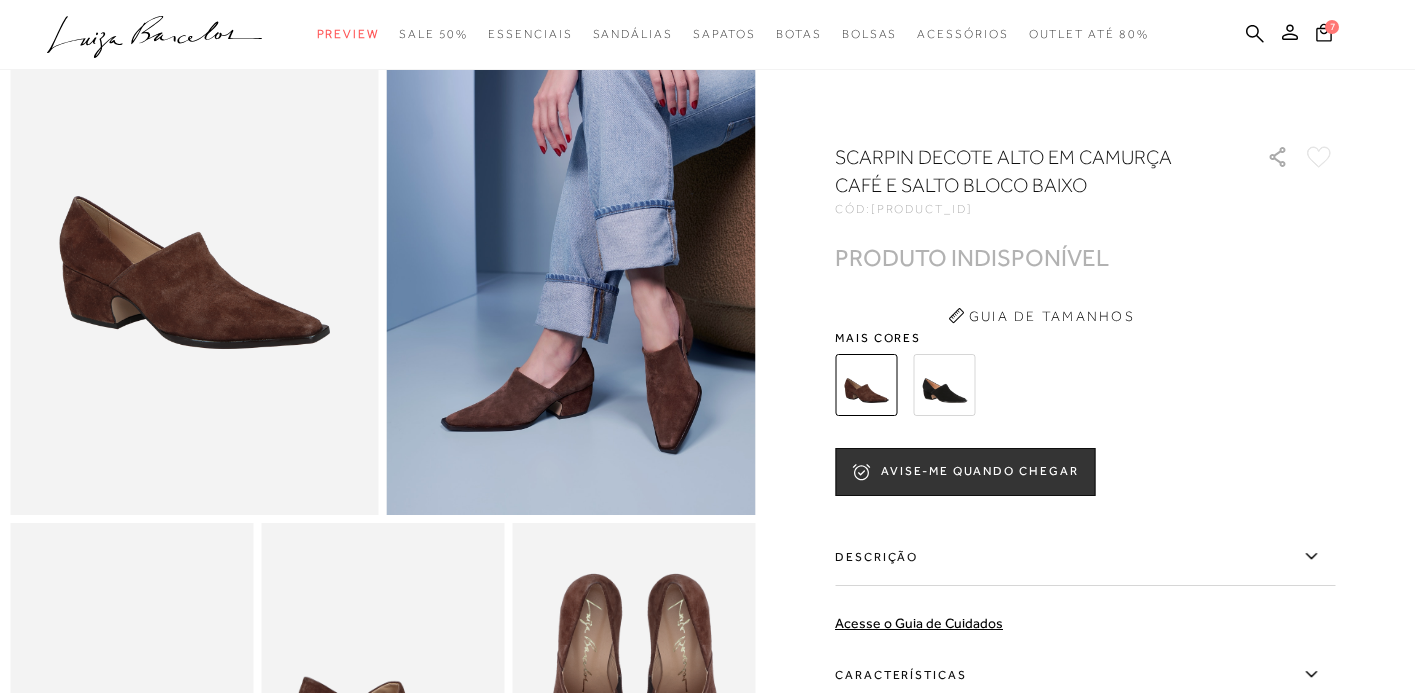 click at bounding box center [944, 385] 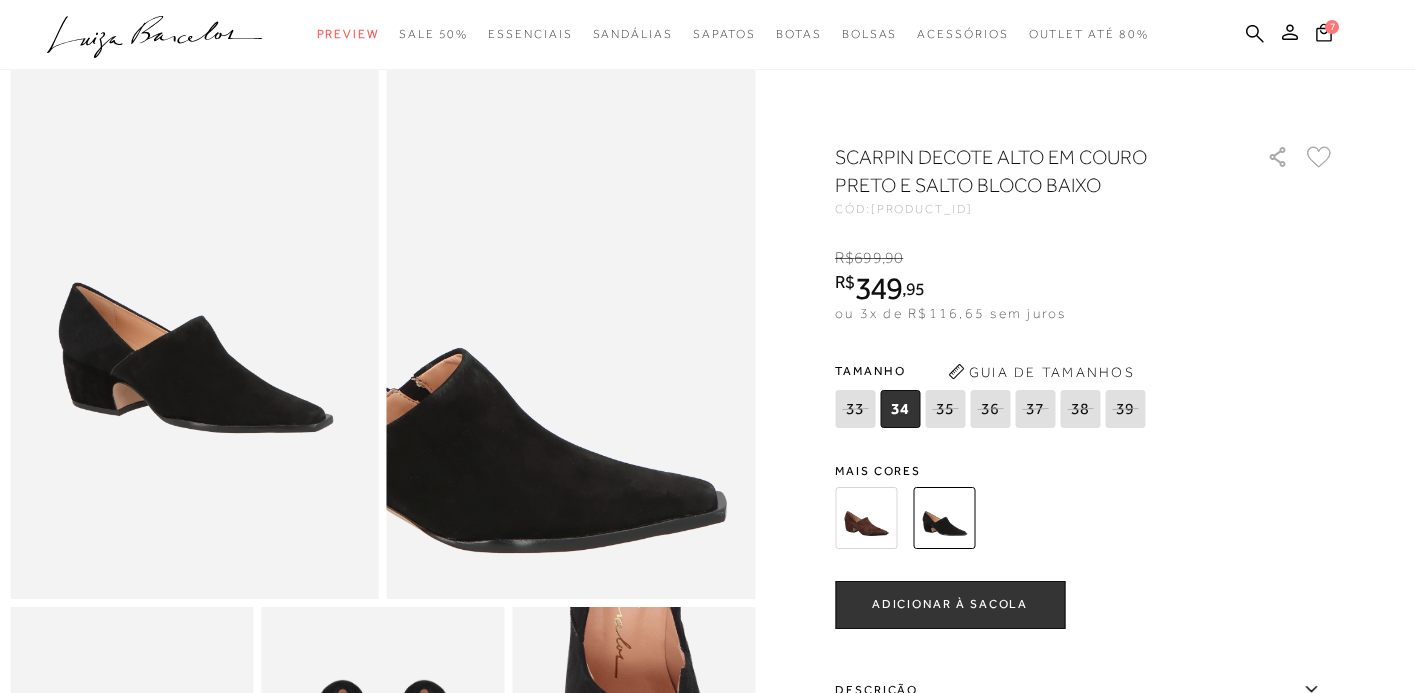scroll, scrollTop: 0, scrollLeft: 0, axis: both 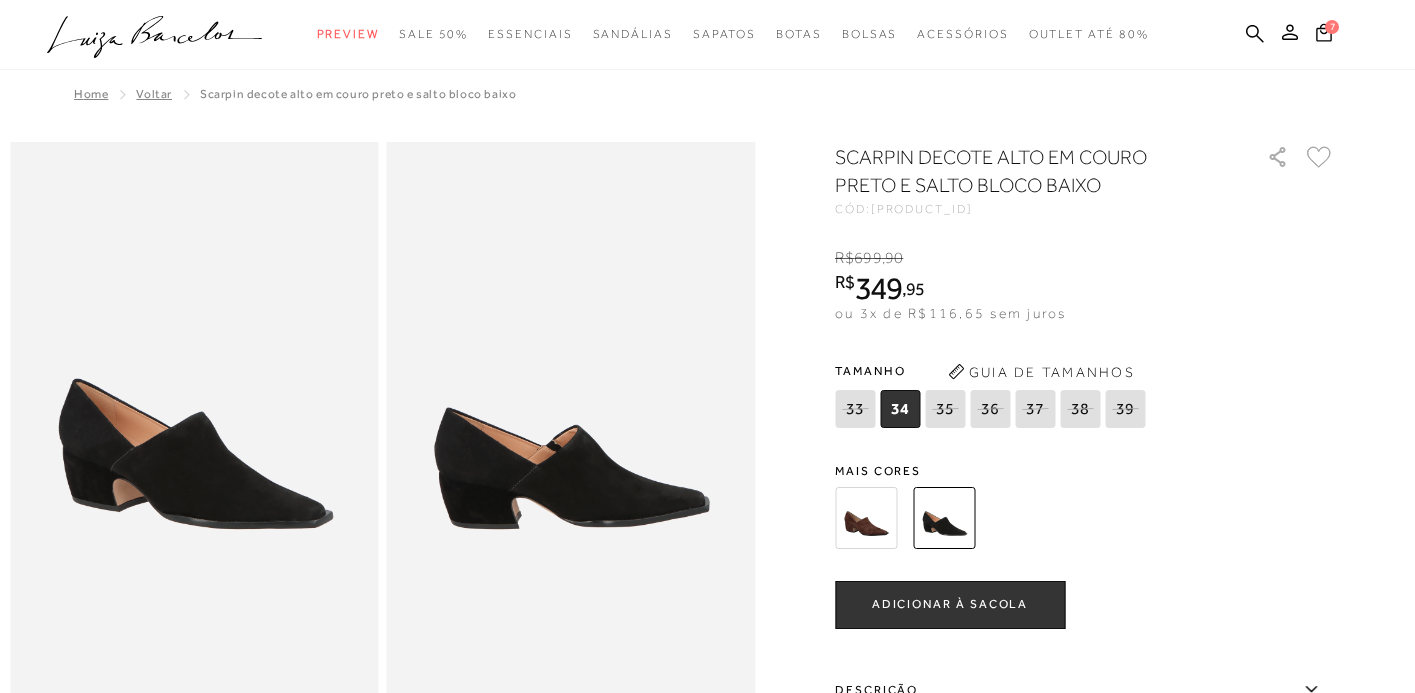 click 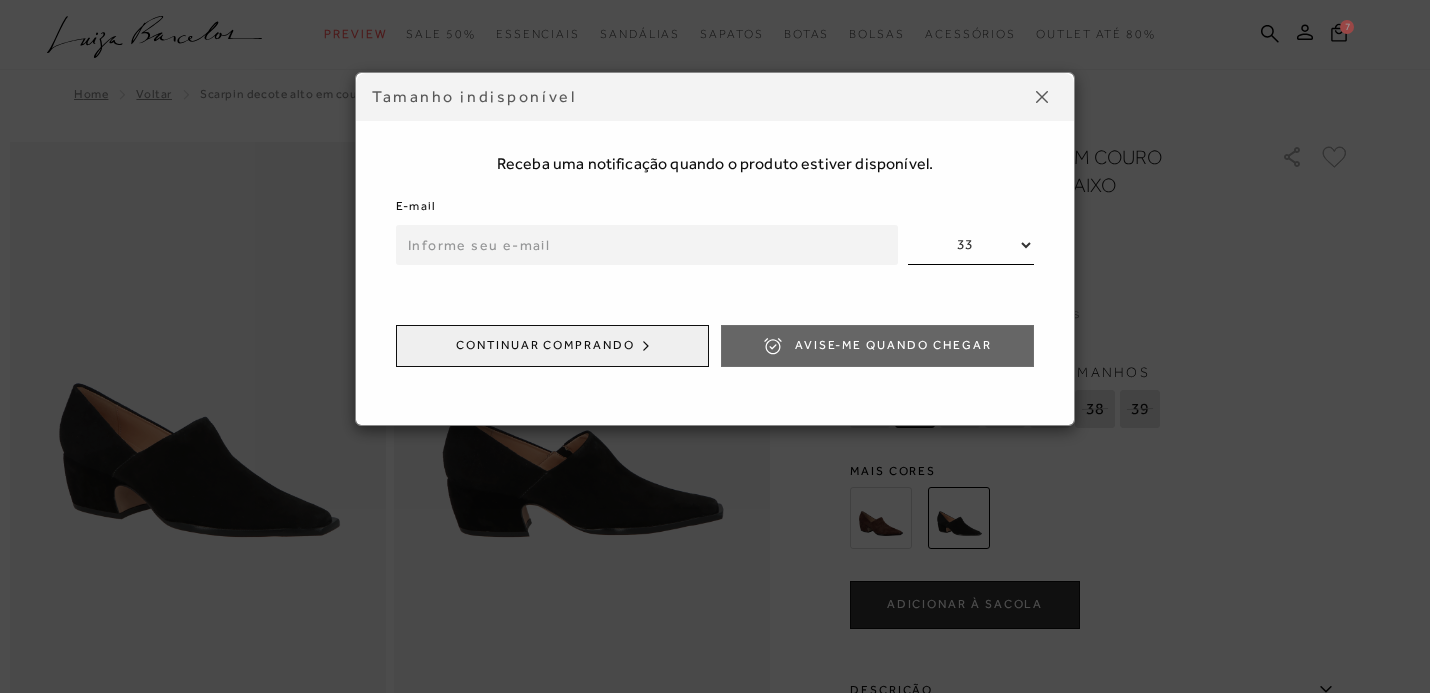 click at bounding box center (647, 245) 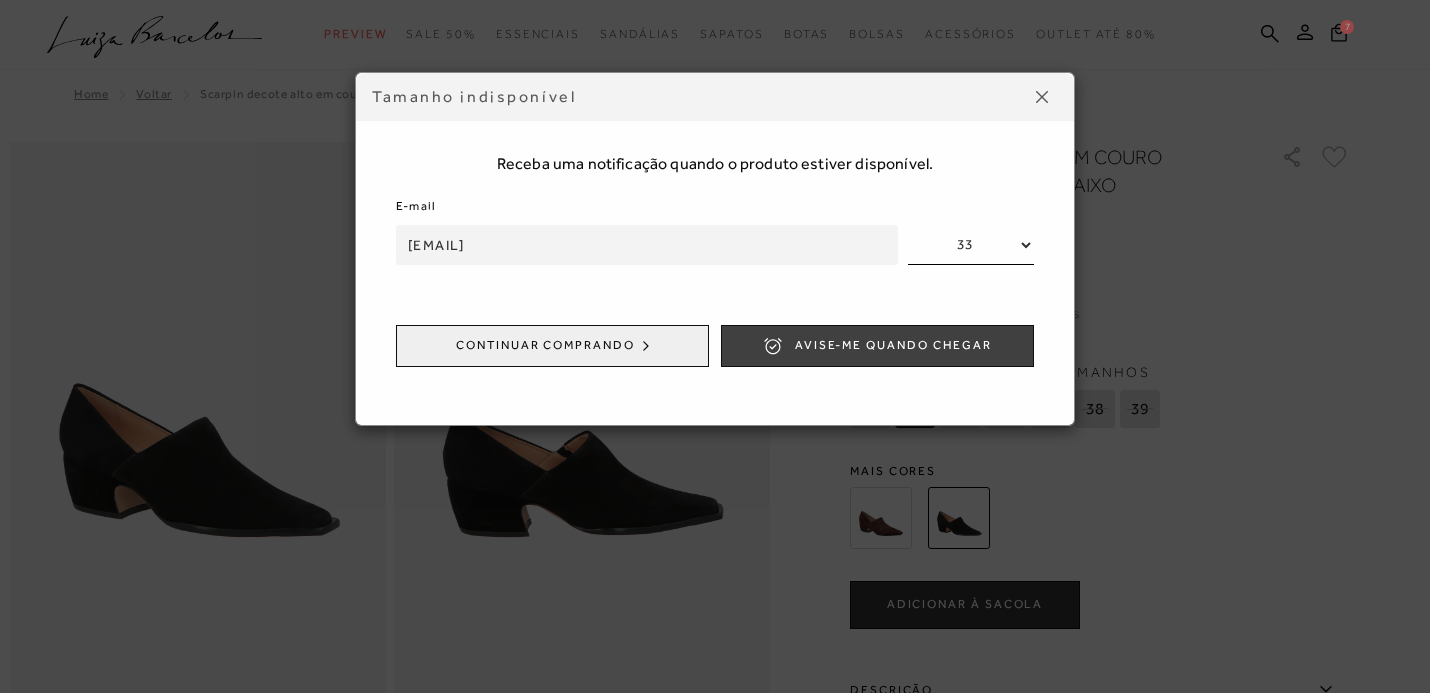 click on "Avise-me quando chegar" at bounding box center (877, 346) 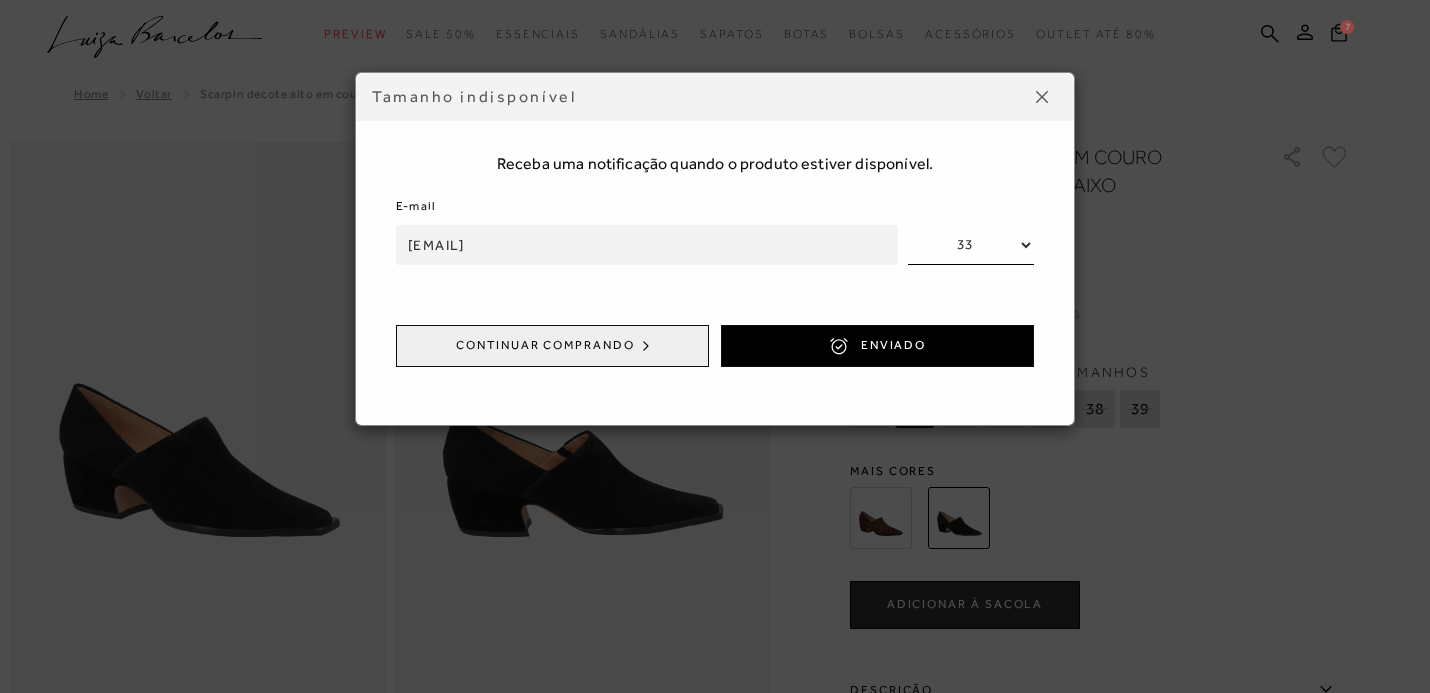 click at bounding box center (1042, 97) 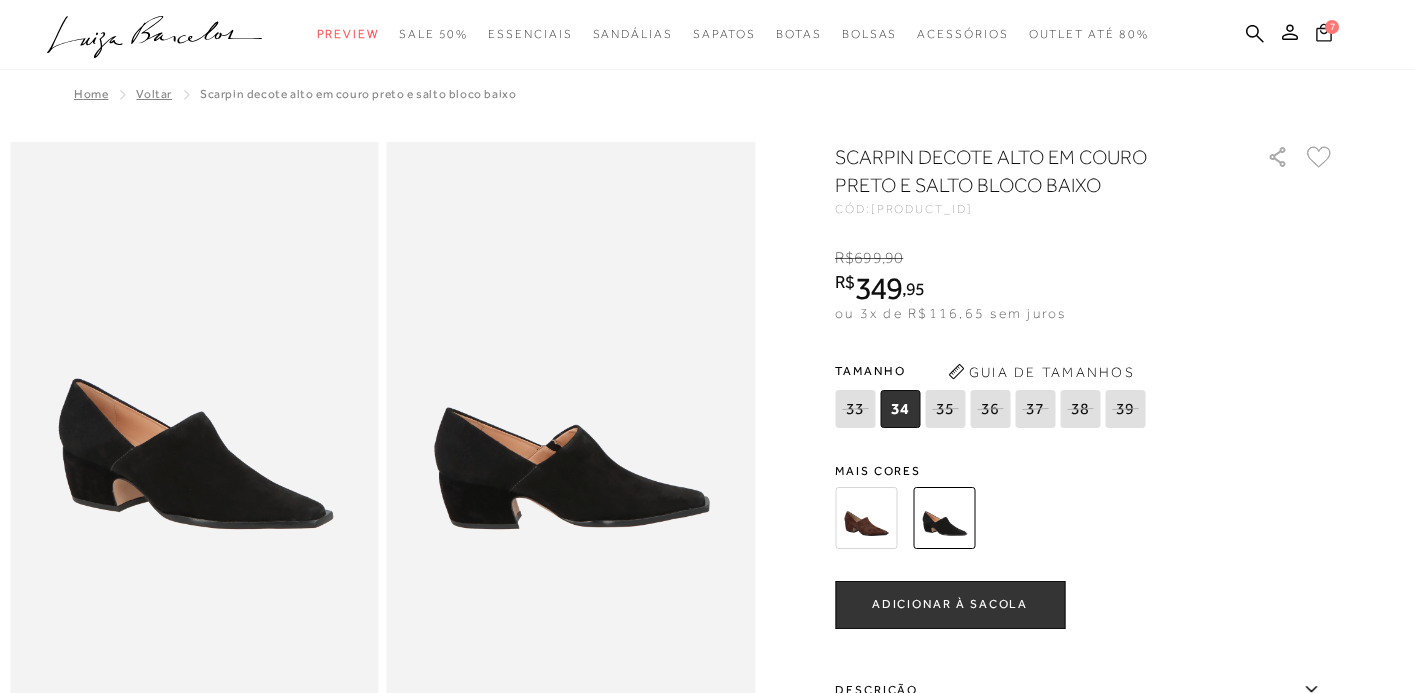 click 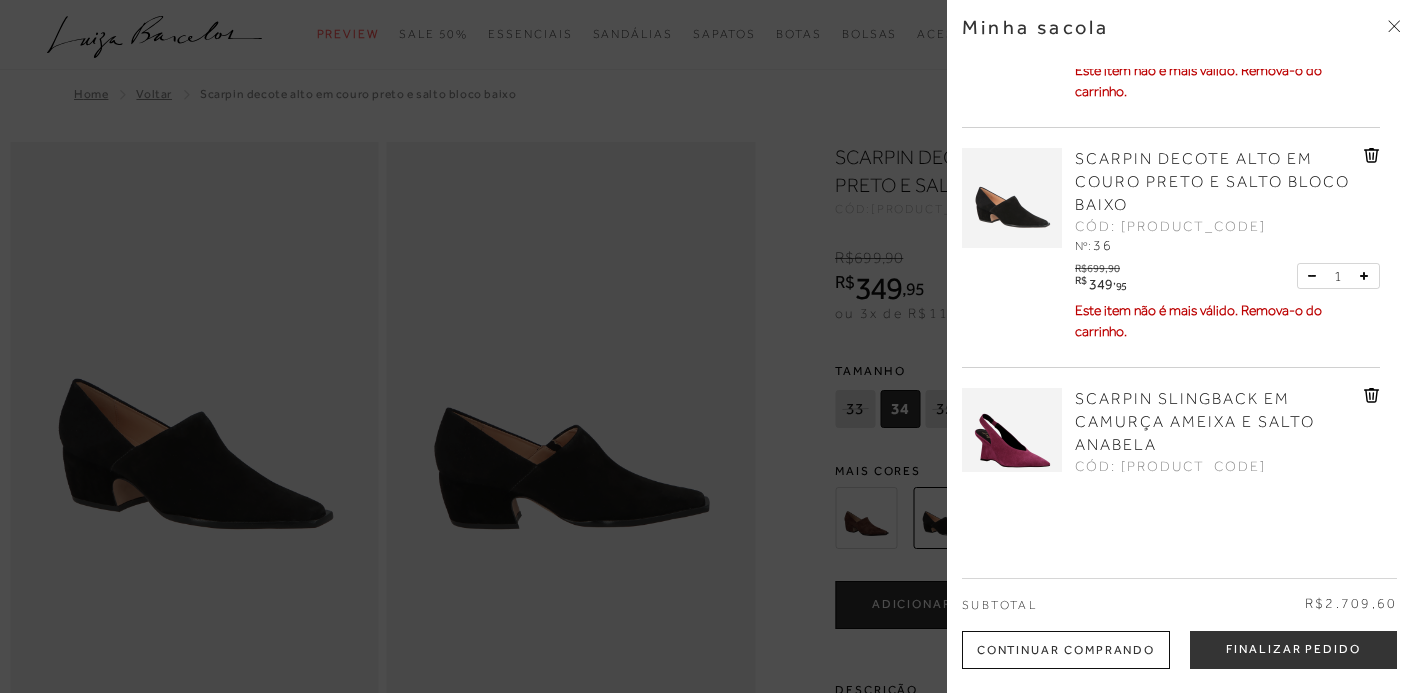 scroll, scrollTop: 189, scrollLeft: 0, axis: vertical 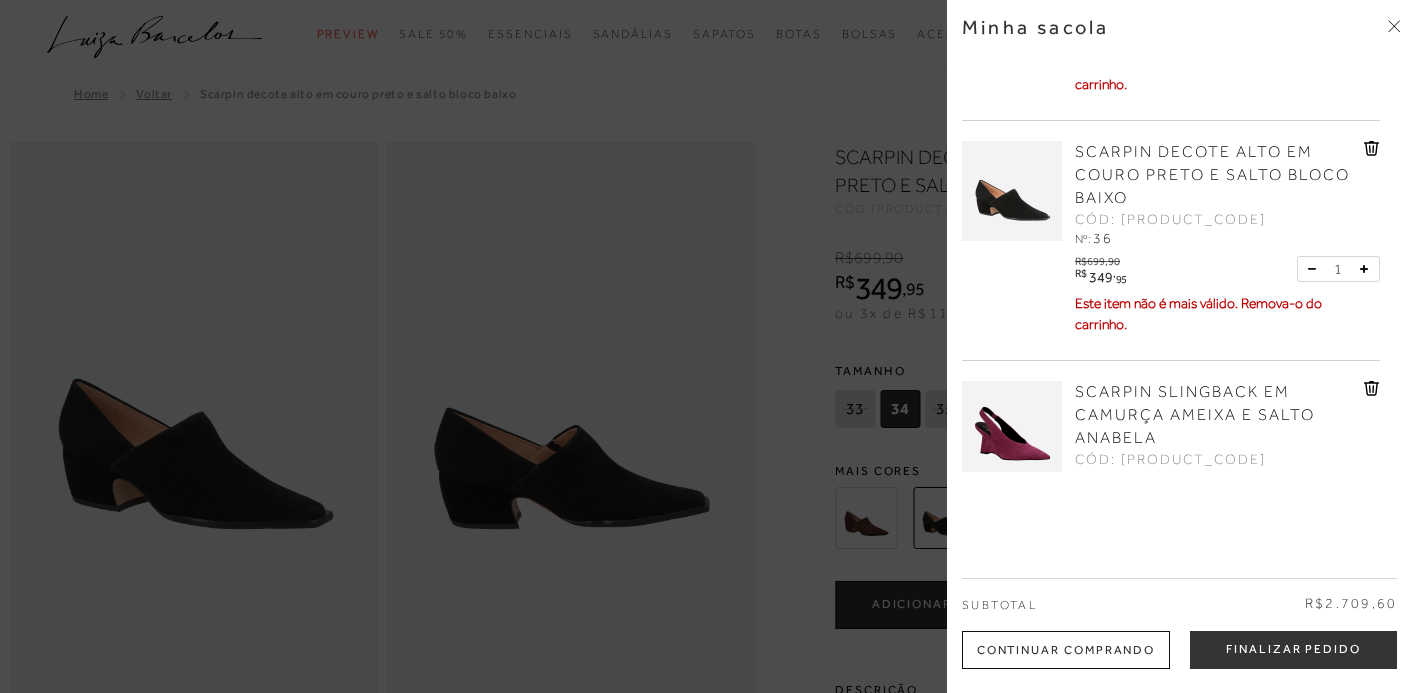 click 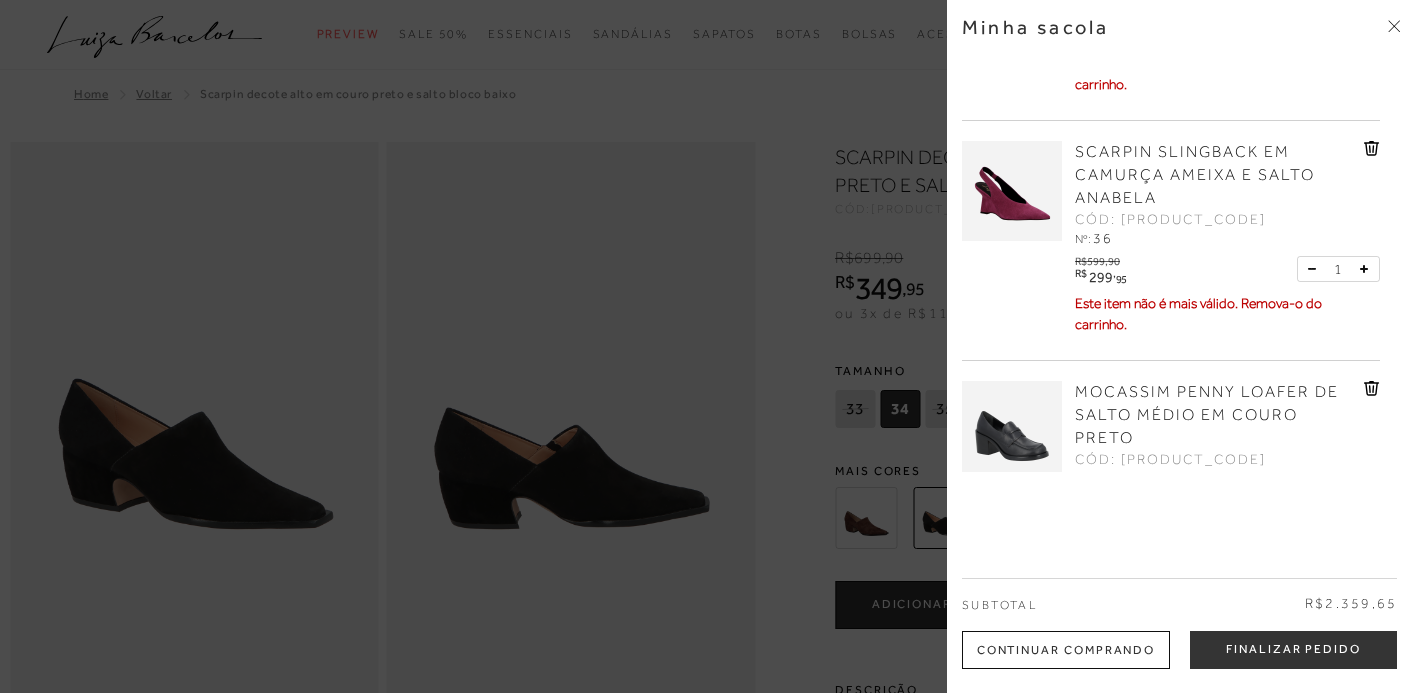 click 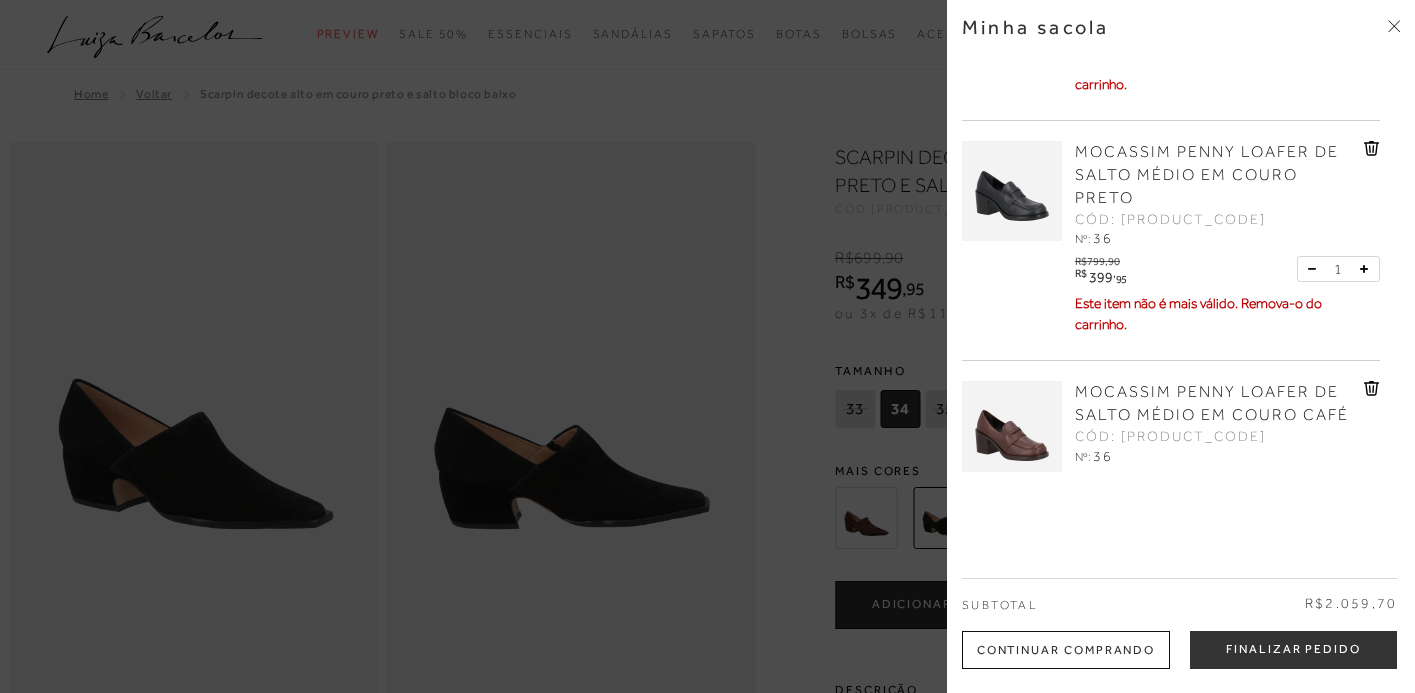 click 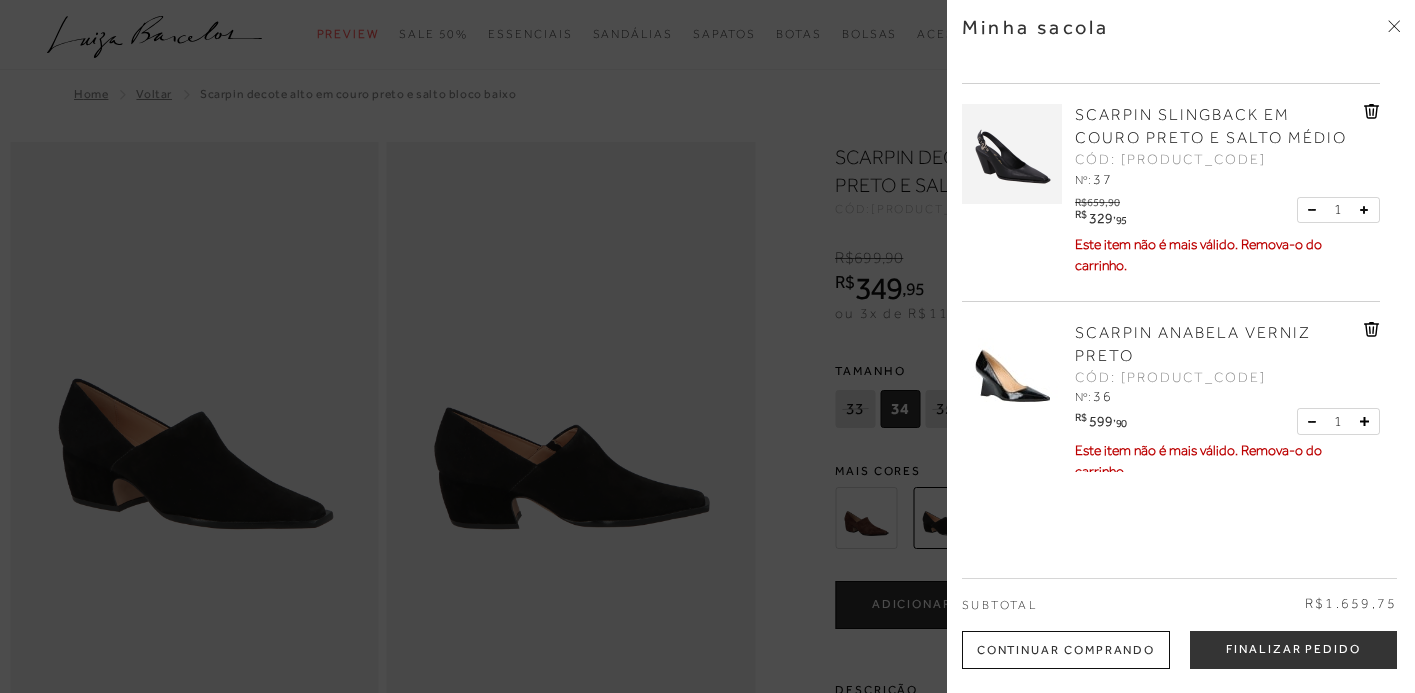 scroll, scrollTop: 455, scrollLeft: 0, axis: vertical 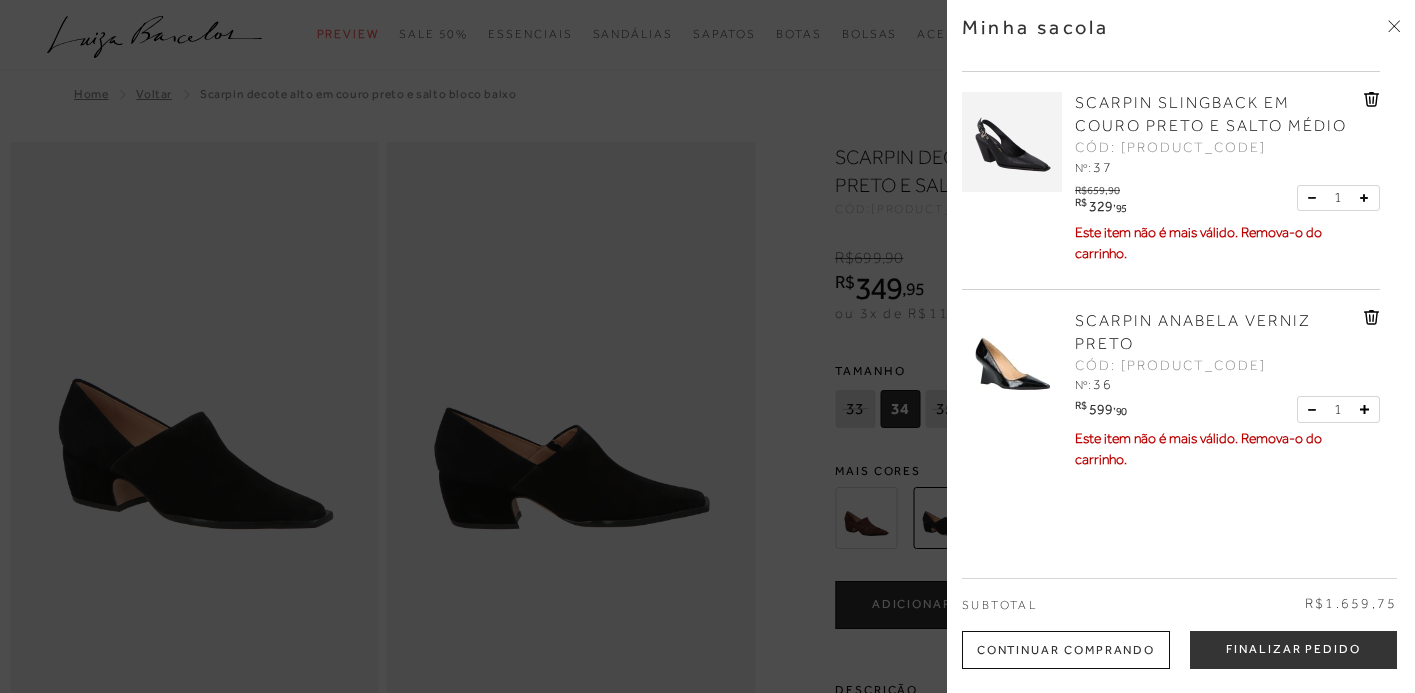 click at bounding box center [1012, 360] 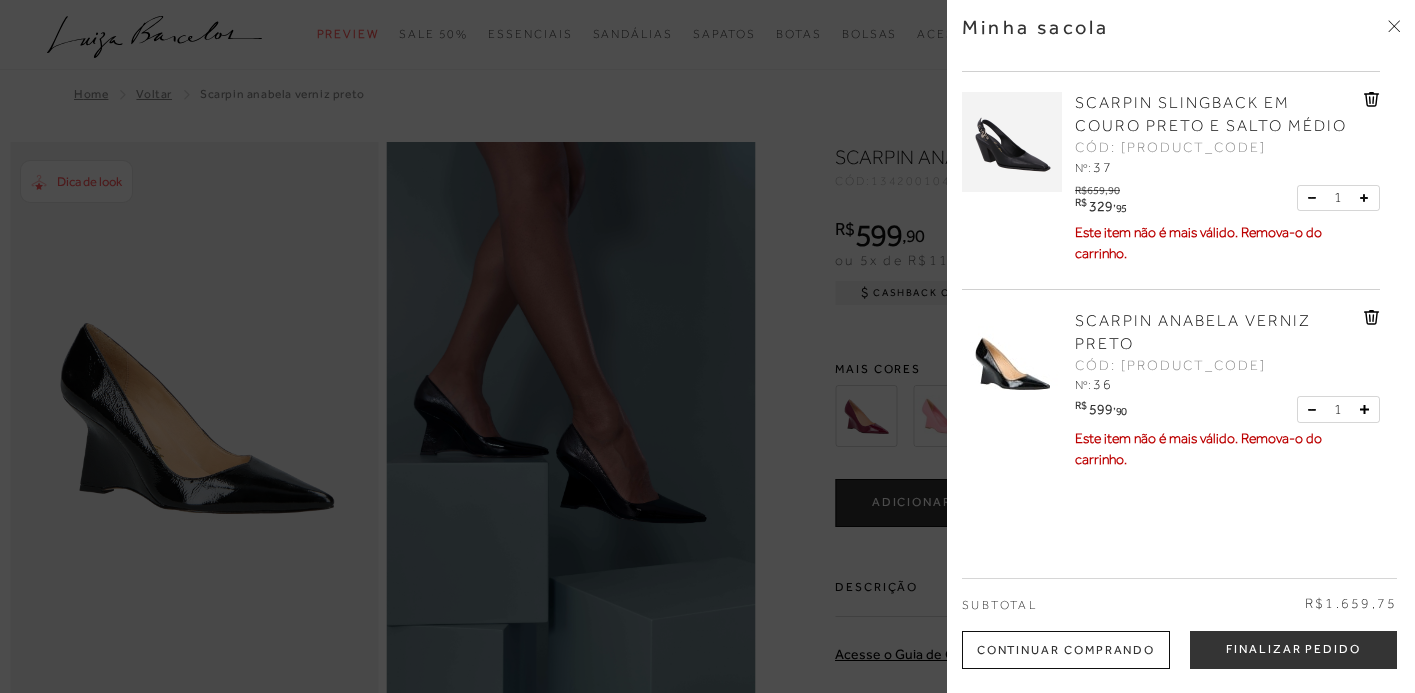 scroll, scrollTop: 0, scrollLeft: 0, axis: both 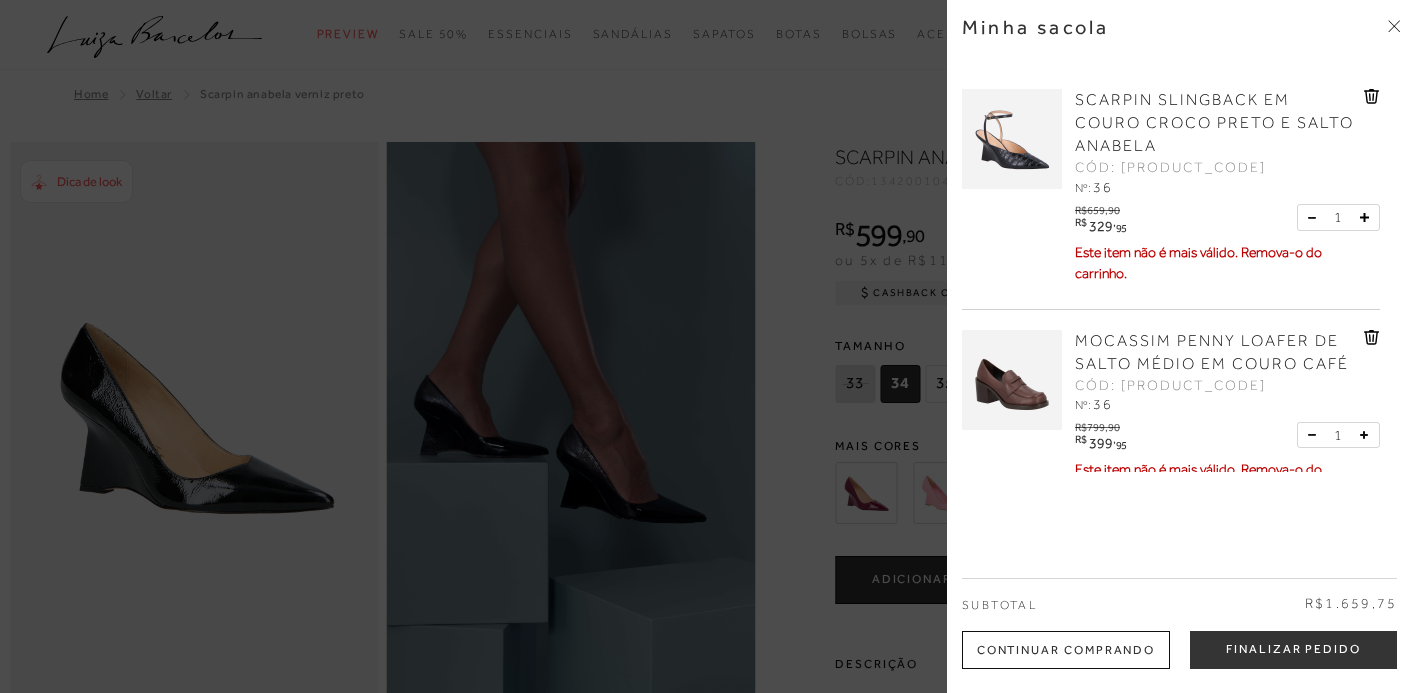 click at bounding box center [707, 346] 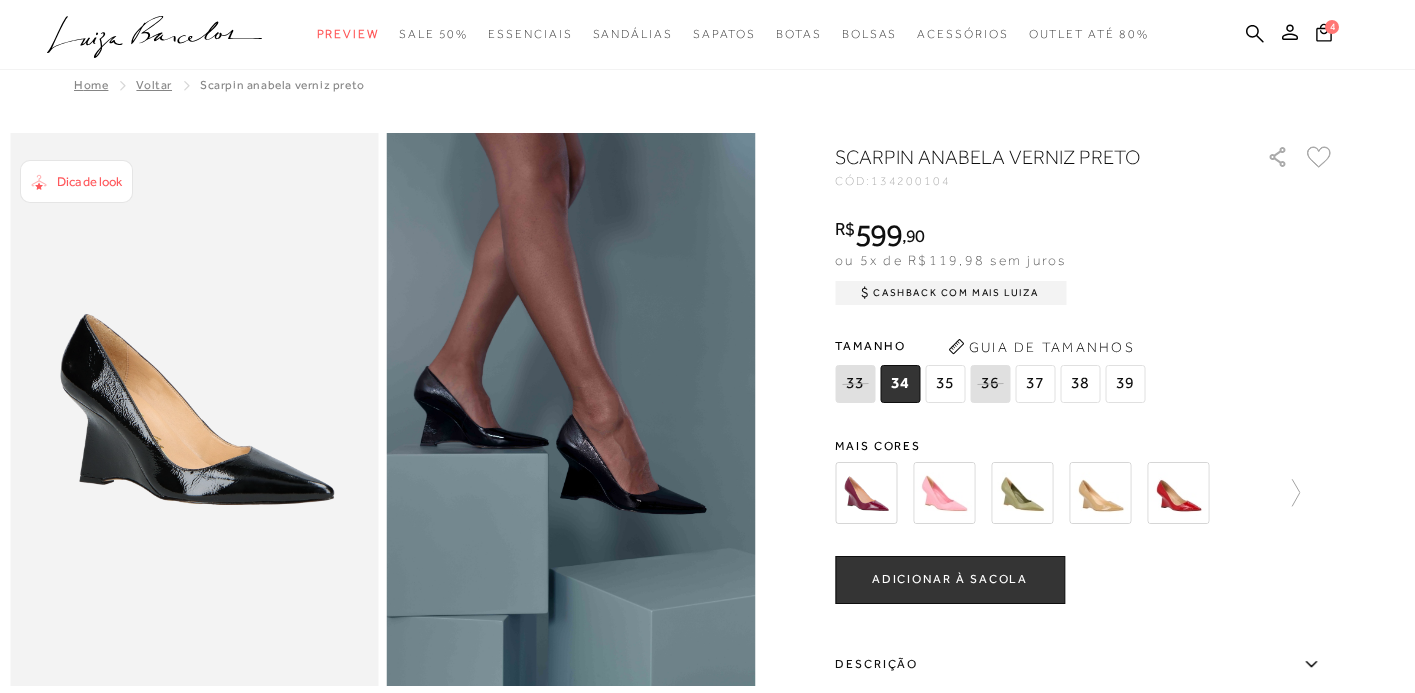 scroll, scrollTop: 10, scrollLeft: 0, axis: vertical 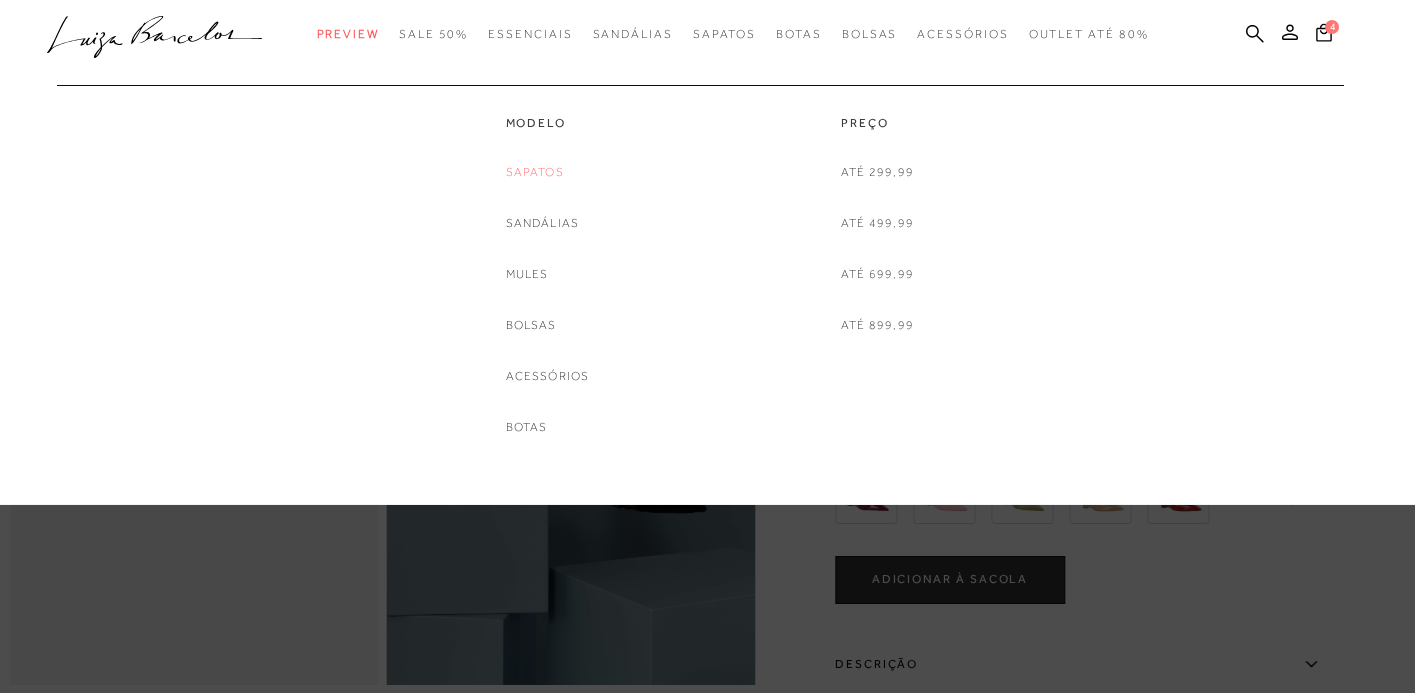 click on "Sapatos" at bounding box center [535, 172] 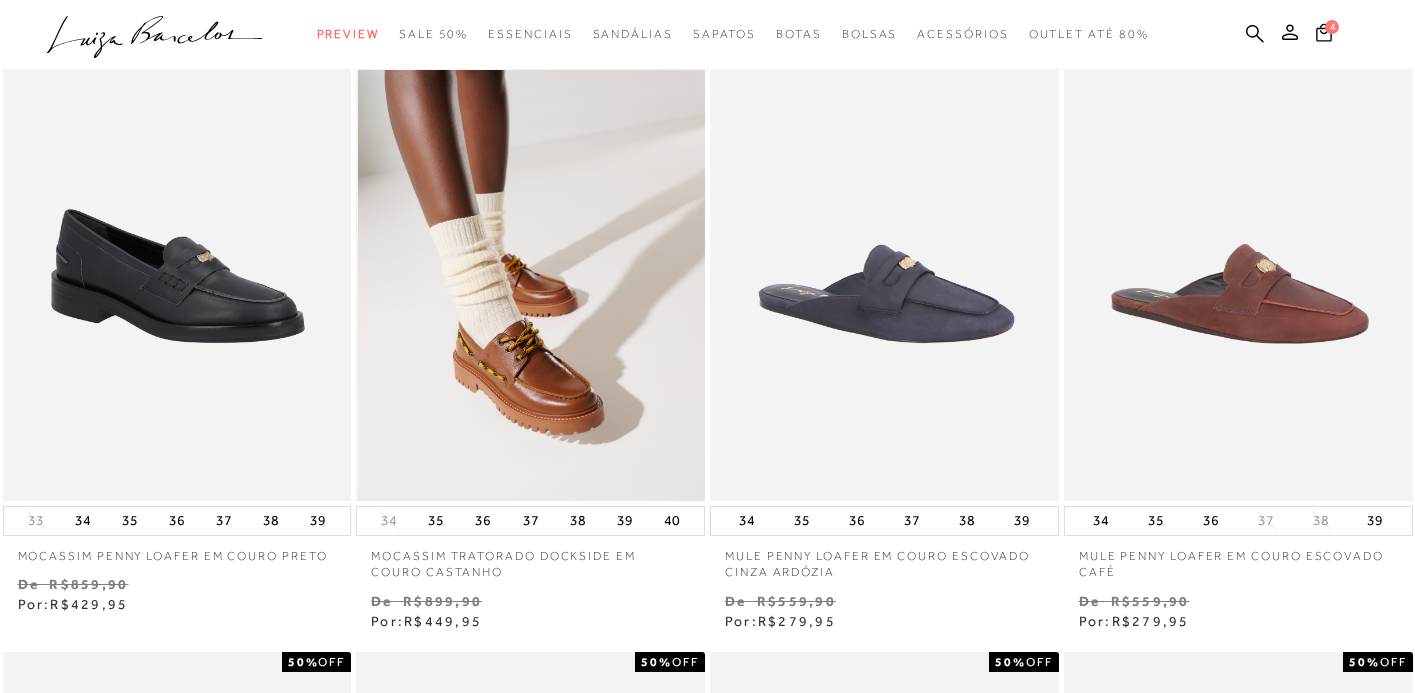 scroll, scrollTop: 169, scrollLeft: 0, axis: vertical 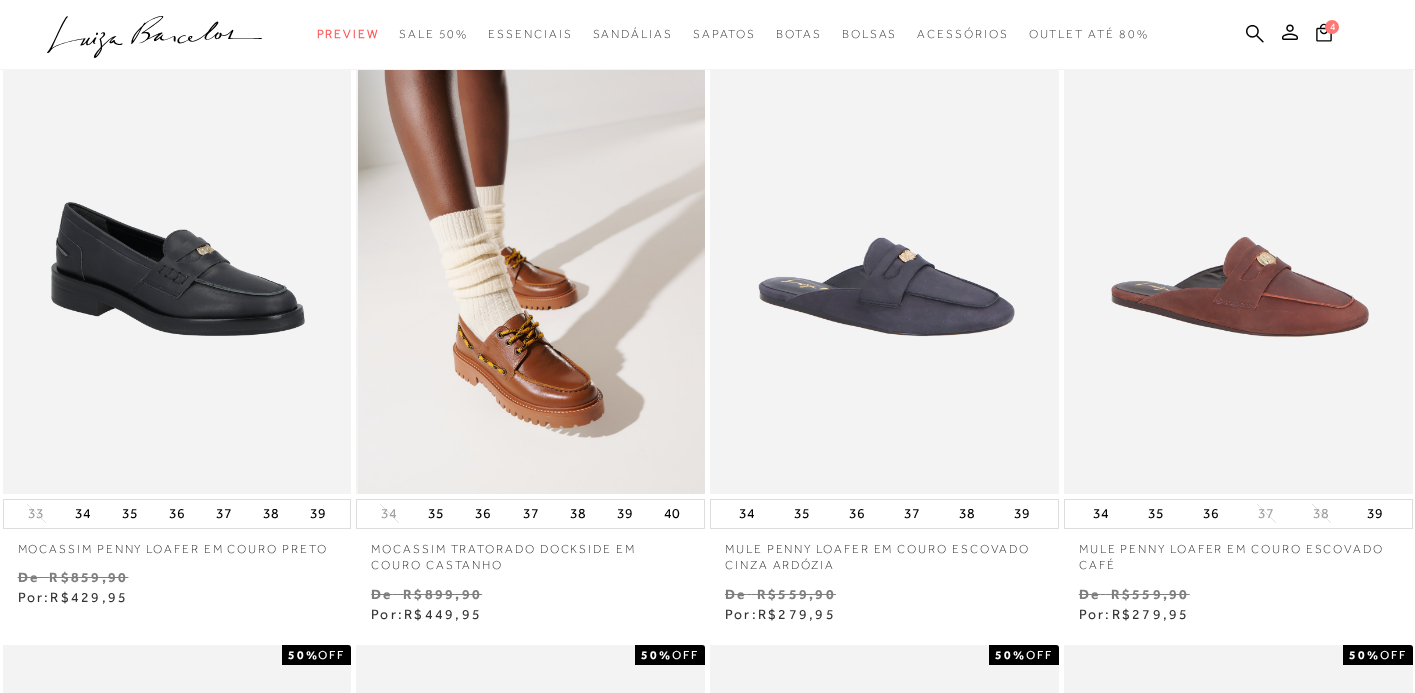 click at bounding box center (531, 232) 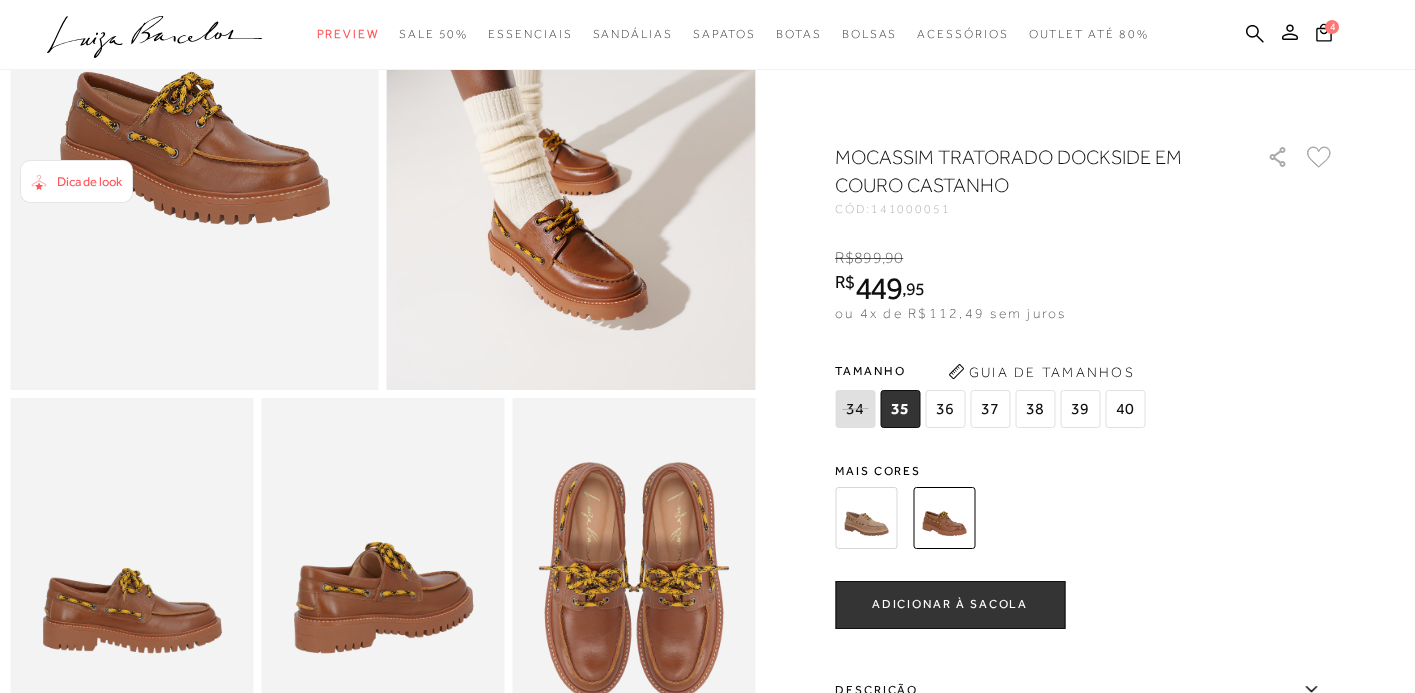 scroll, scrollTop: 302, scrollLeft: 0, axis: vertical 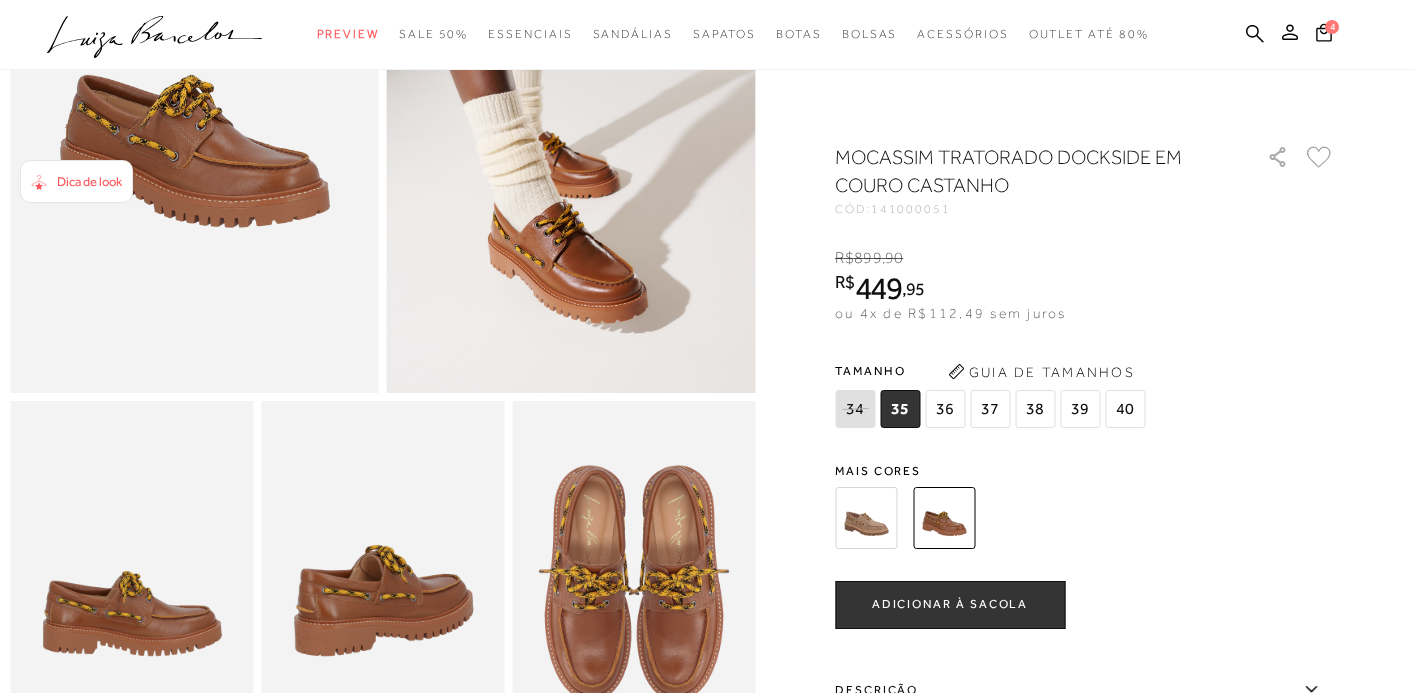 click on "36" at bounding box center [945, 409] 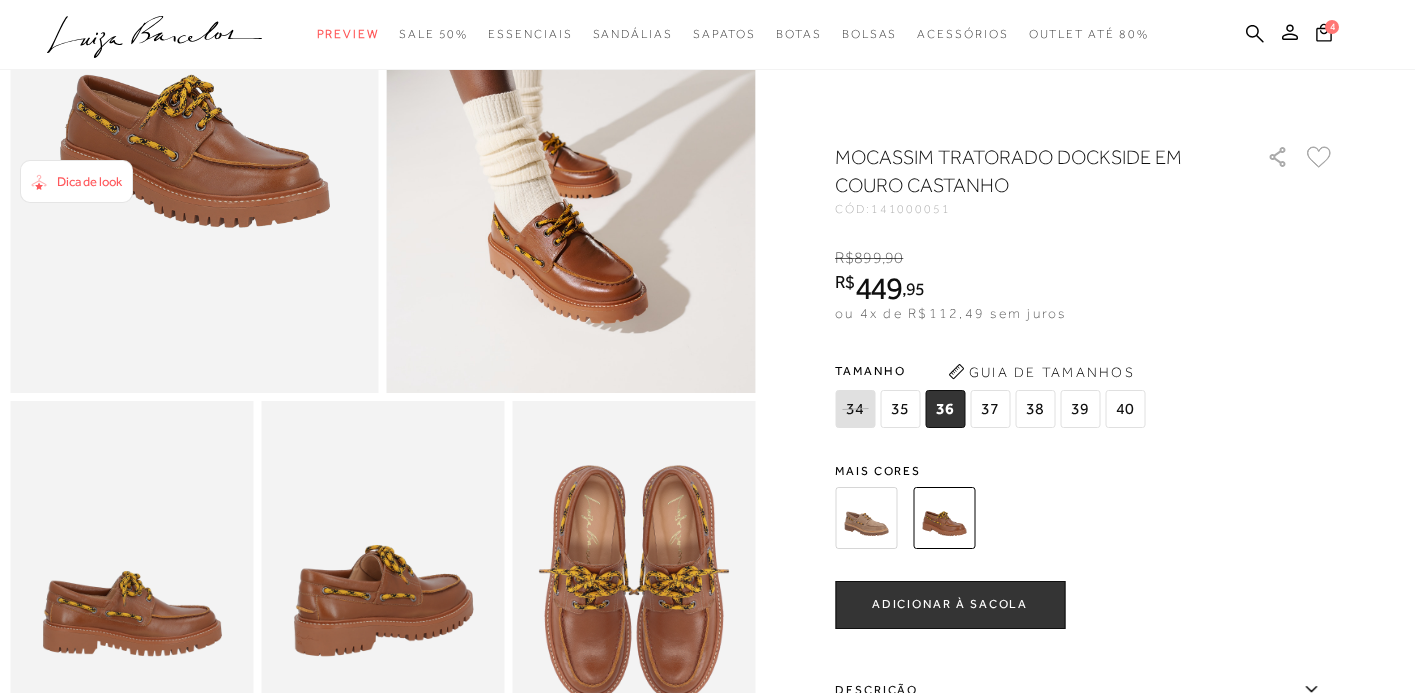 click on "ADICIONAR À SACOLA" at bounding box center [950, 604] 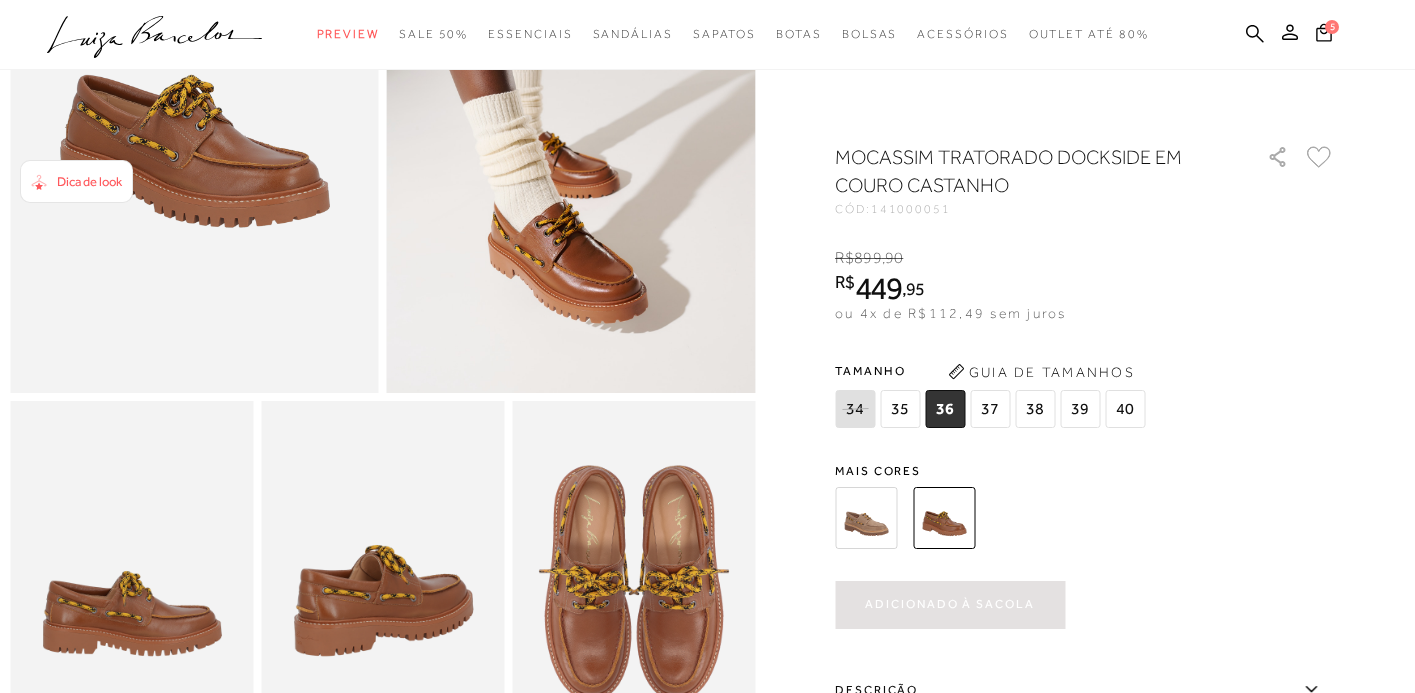 scroll, scrollTop: 0, scrollLeft: 0, axis: both 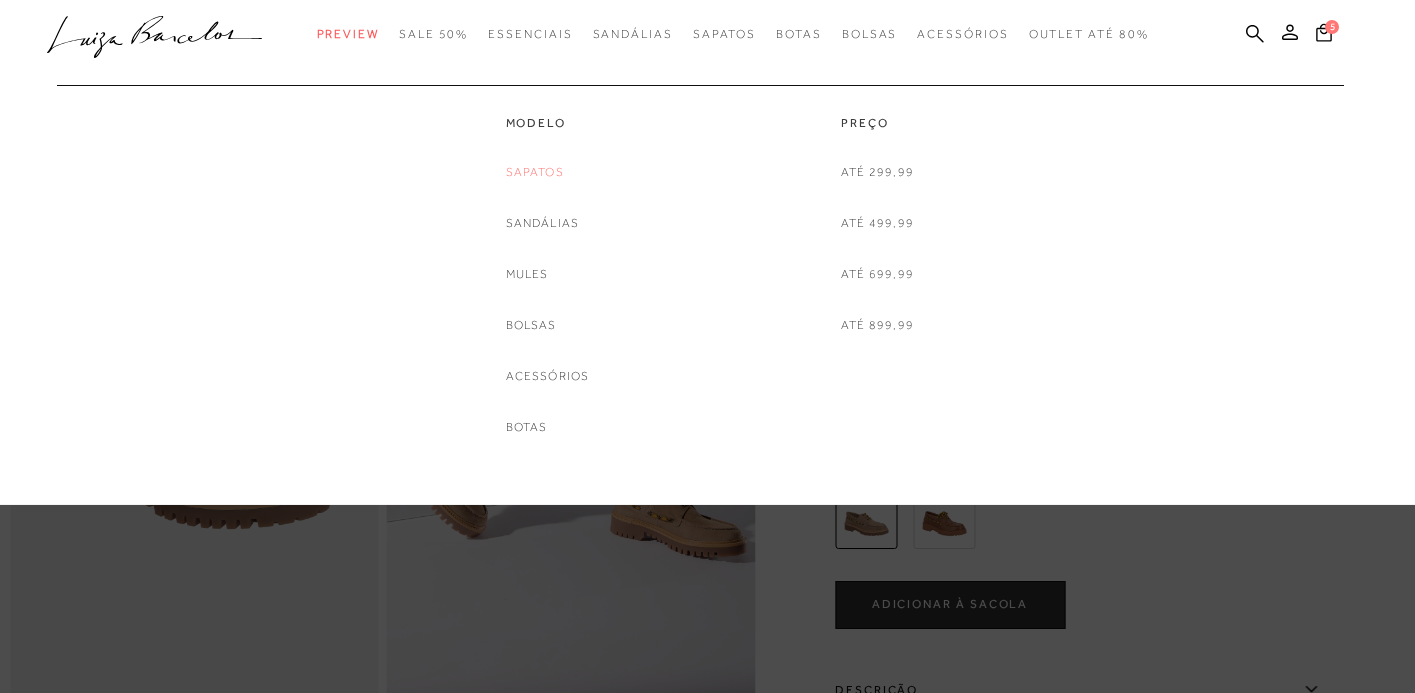 click on "Sapatos" at bounding box center (535, 172) 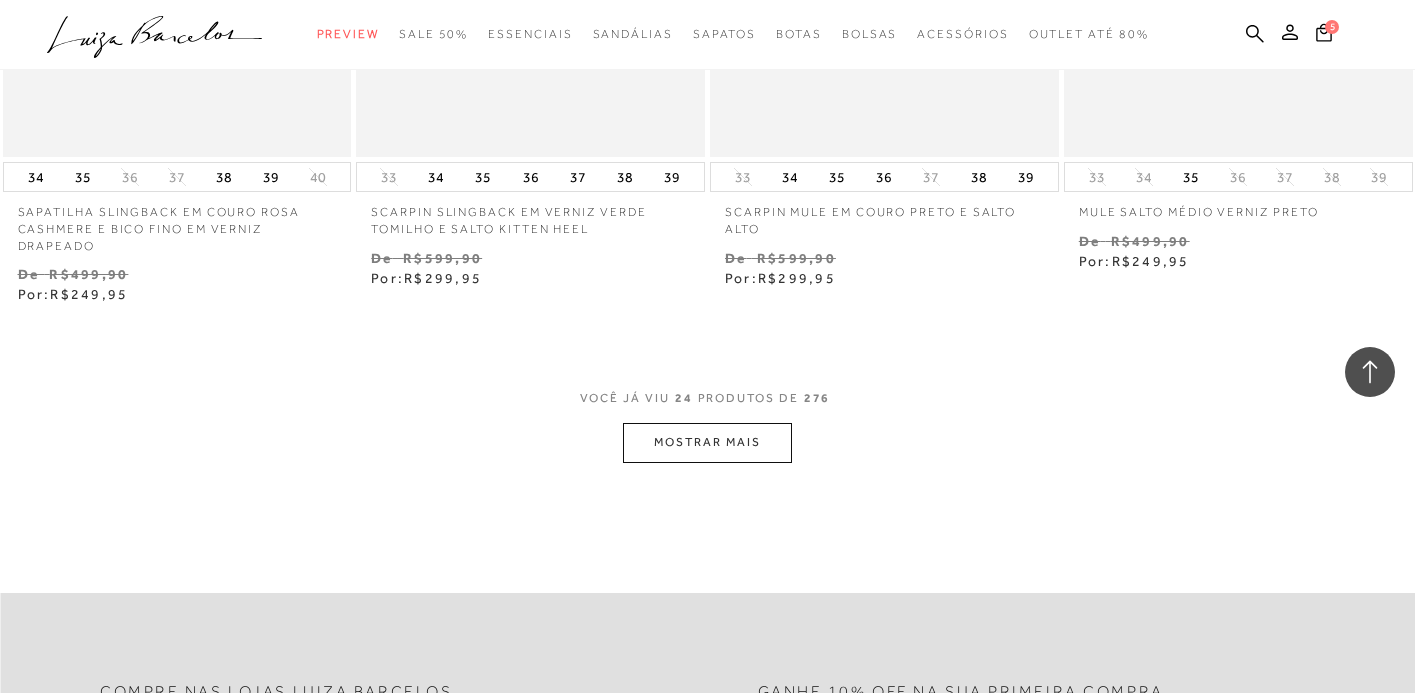 scroll, scrollTop: 3930, scrollLeft: 0, axis: vertical 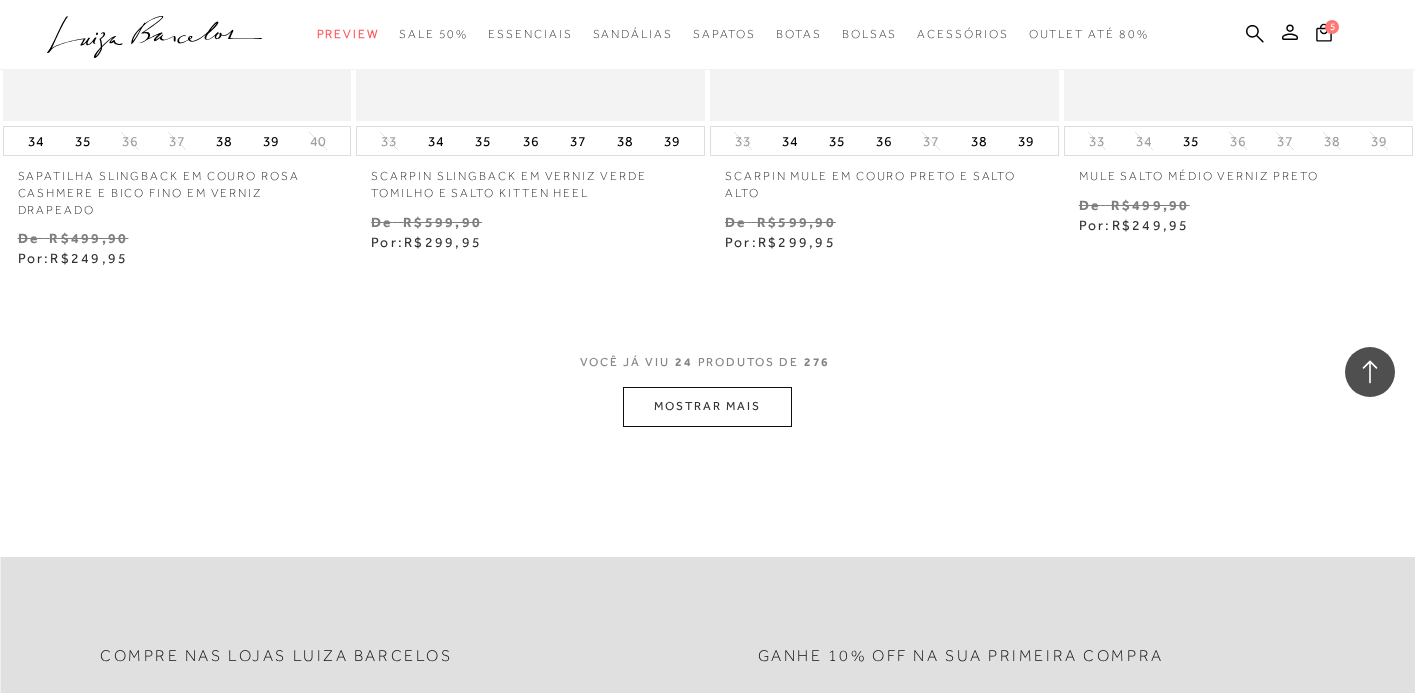click on "MOSTRAR MAIS" at bounding box center (707, 406) 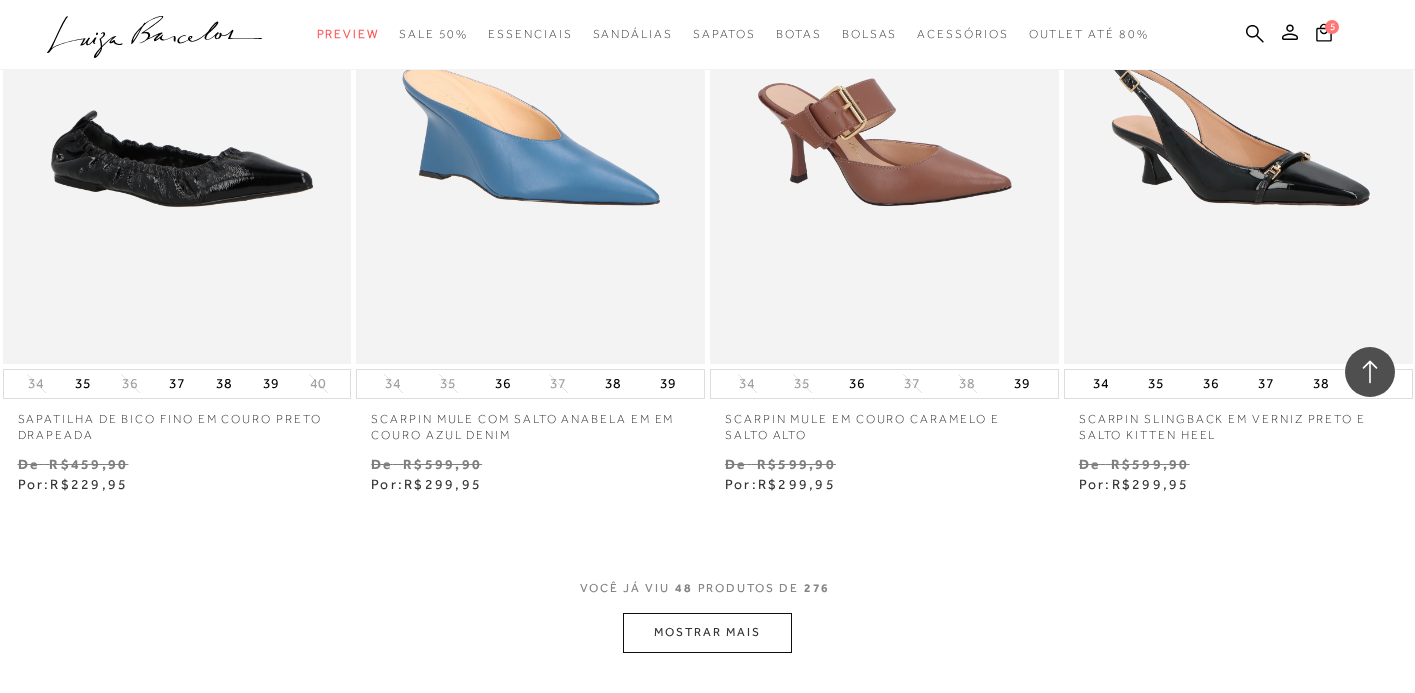 scroll, scrollTop: 7758, scrollLeft: 0, axis: vertical 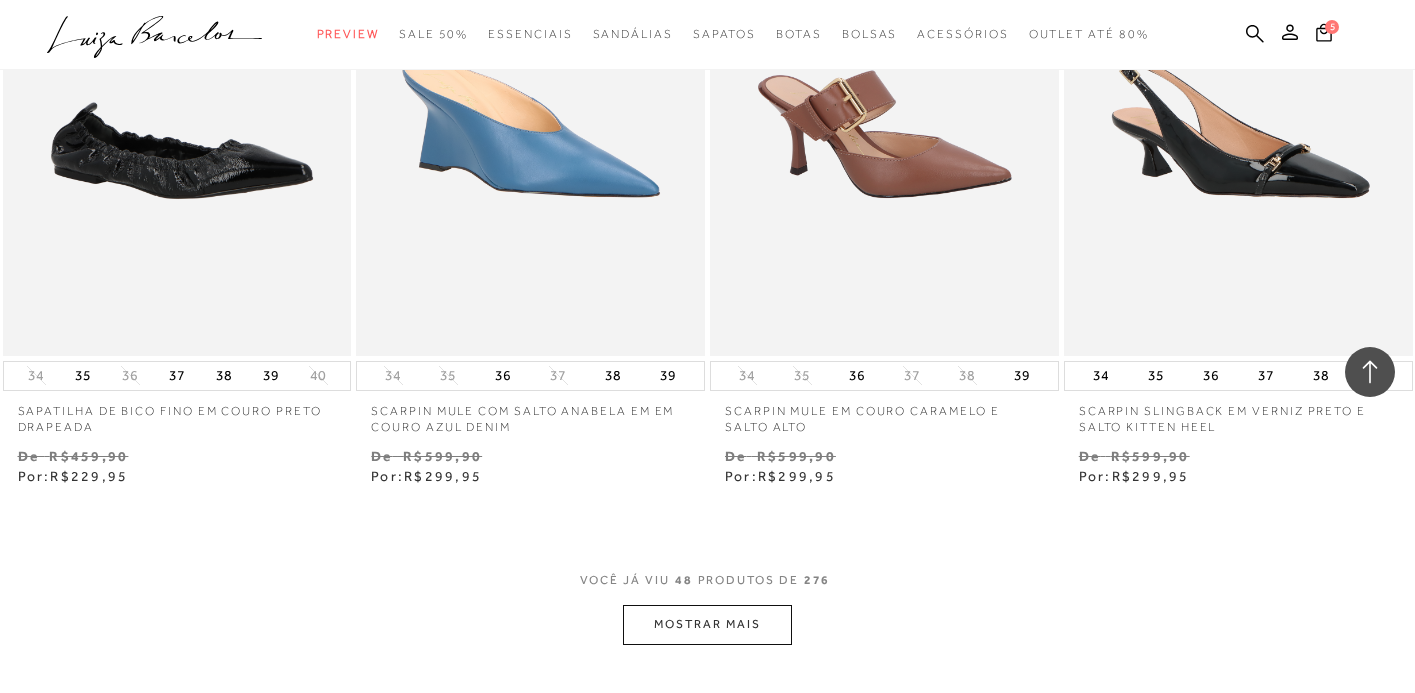 click on "MOSTRAR MAIS" at bounding box center (707, 624) 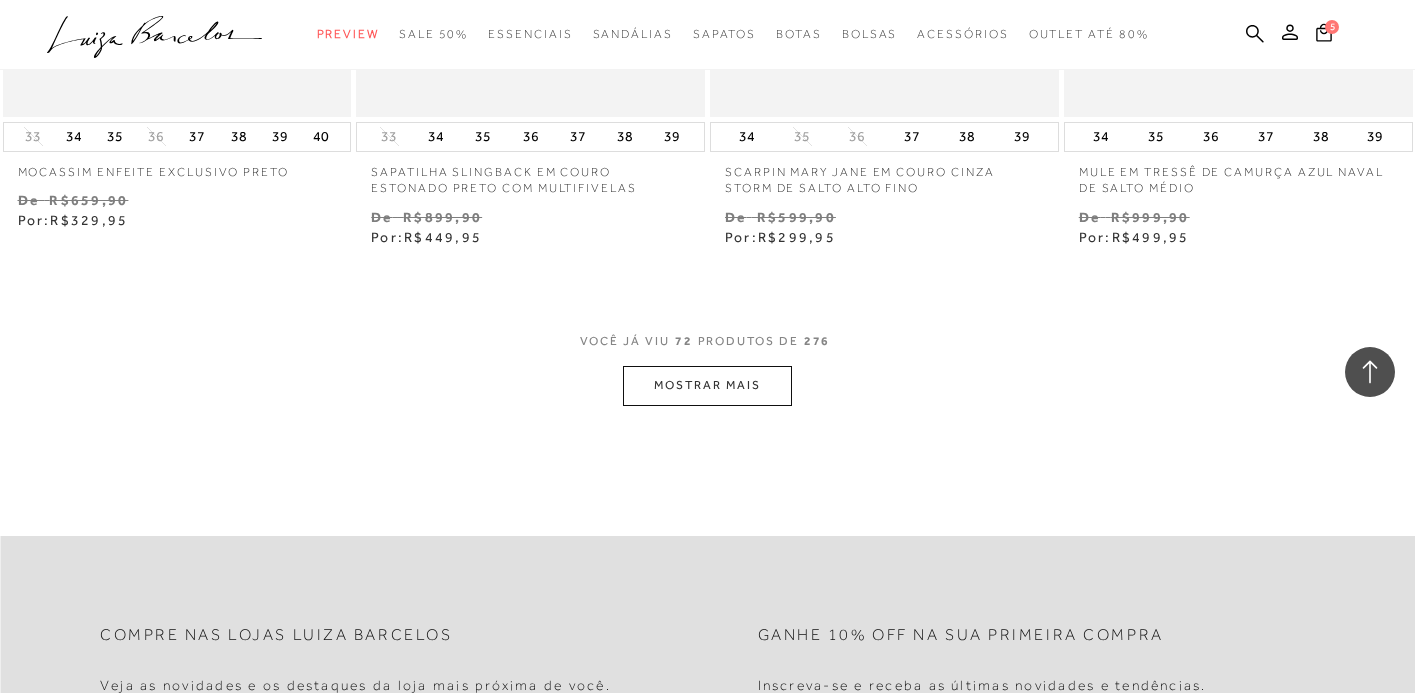scroll, scrollTop: 12050, scrollLeft: 0, axis: vertical 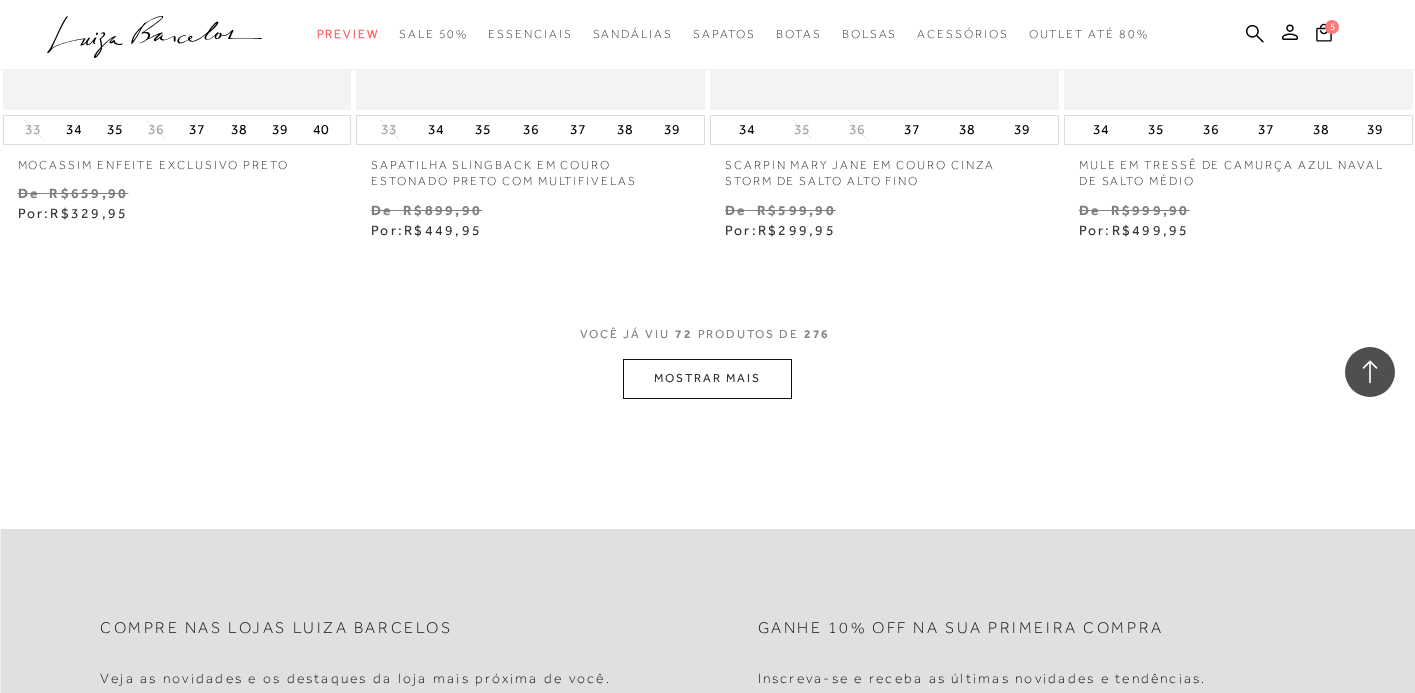 click on "MOSTRAR MAIS" at bounding box center [707, 378] 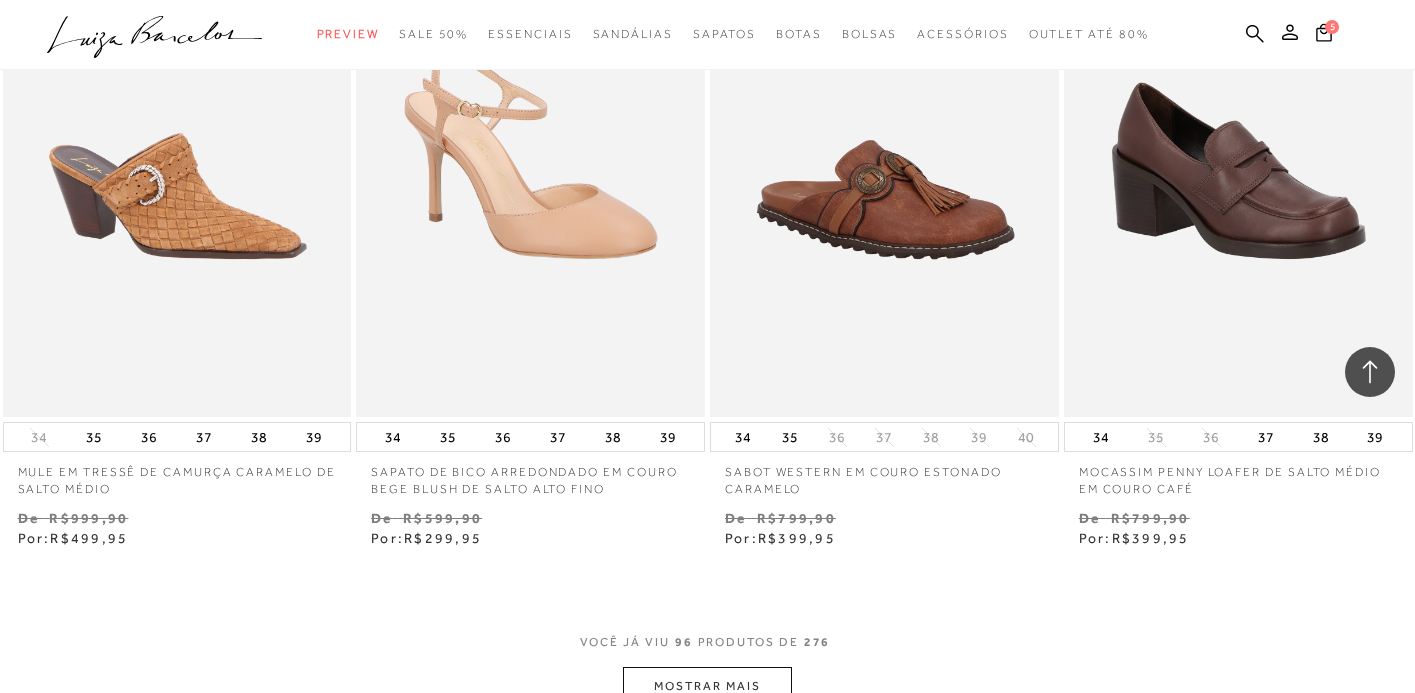scroll, scrollTop: 15808, scrollLeft: 0, axis: vertical 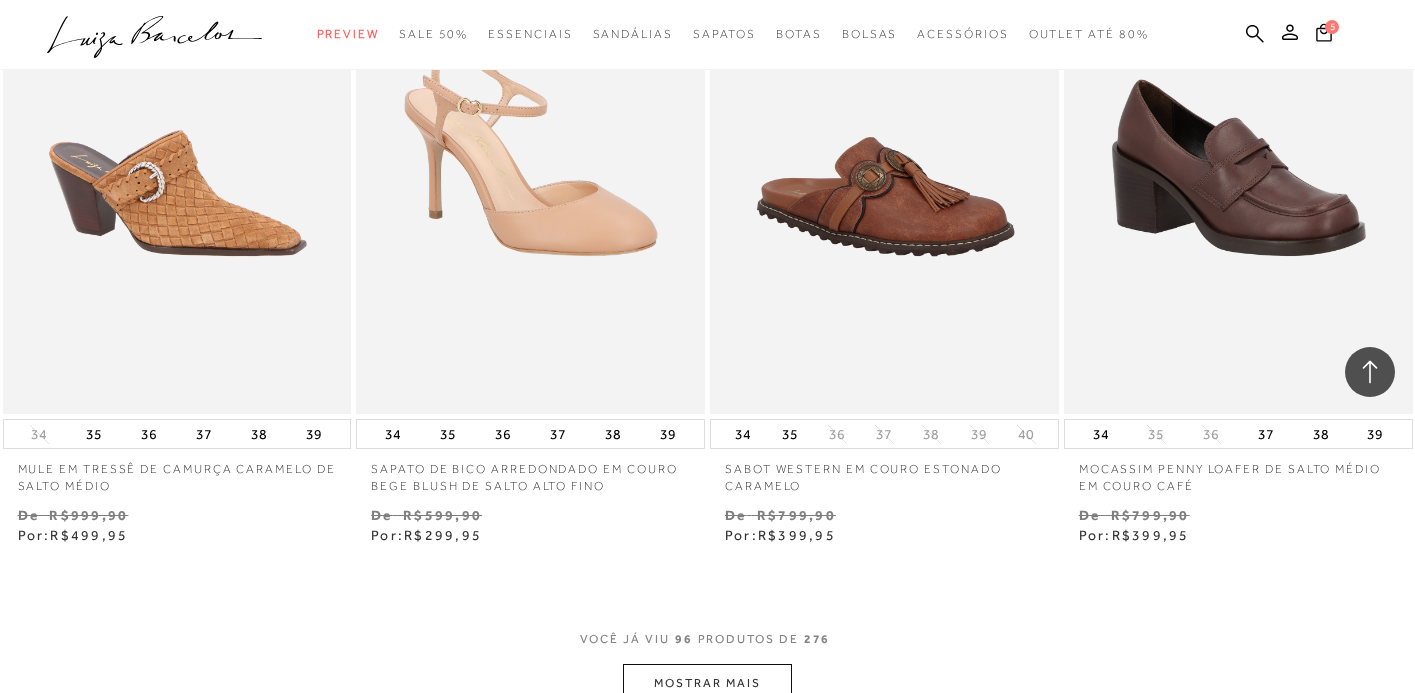 click on "MOSTRAR MAIS" at bounding box center (707, 683) 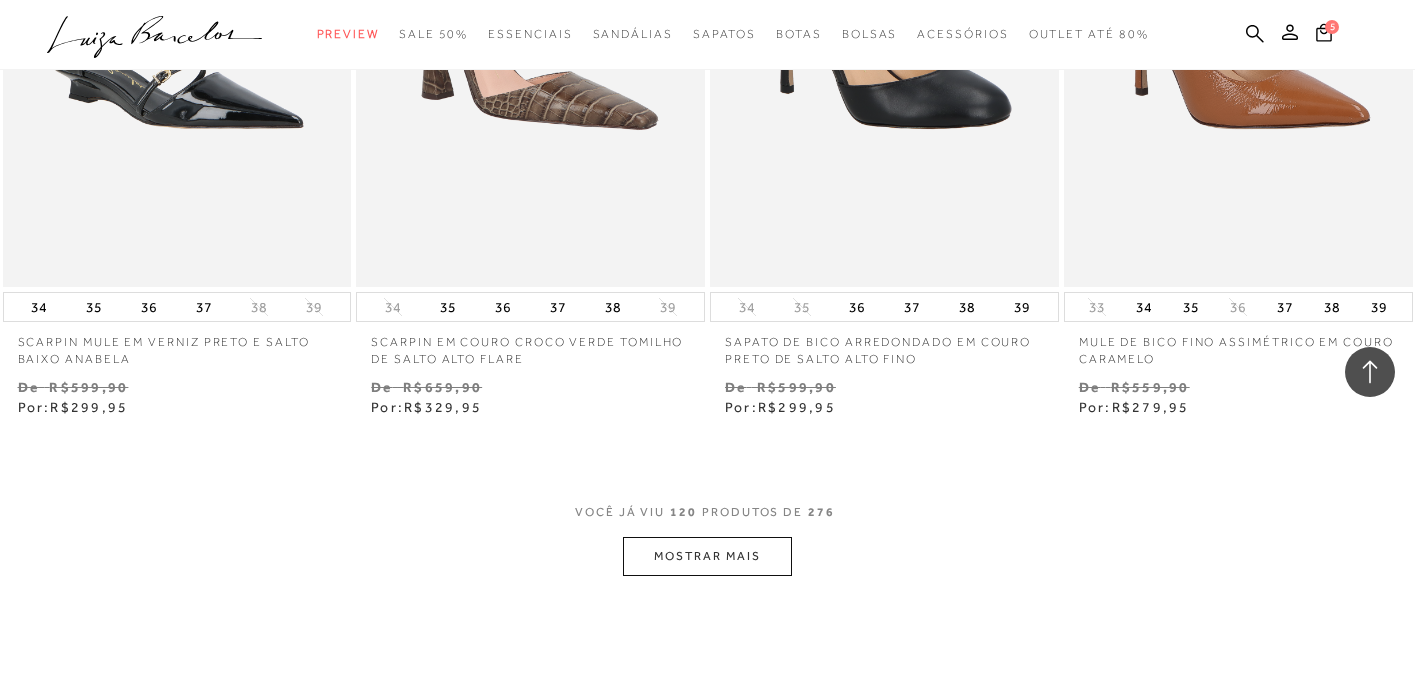 scroll, scrollTop: 20000, scrollLeft: 0, axis: vertical 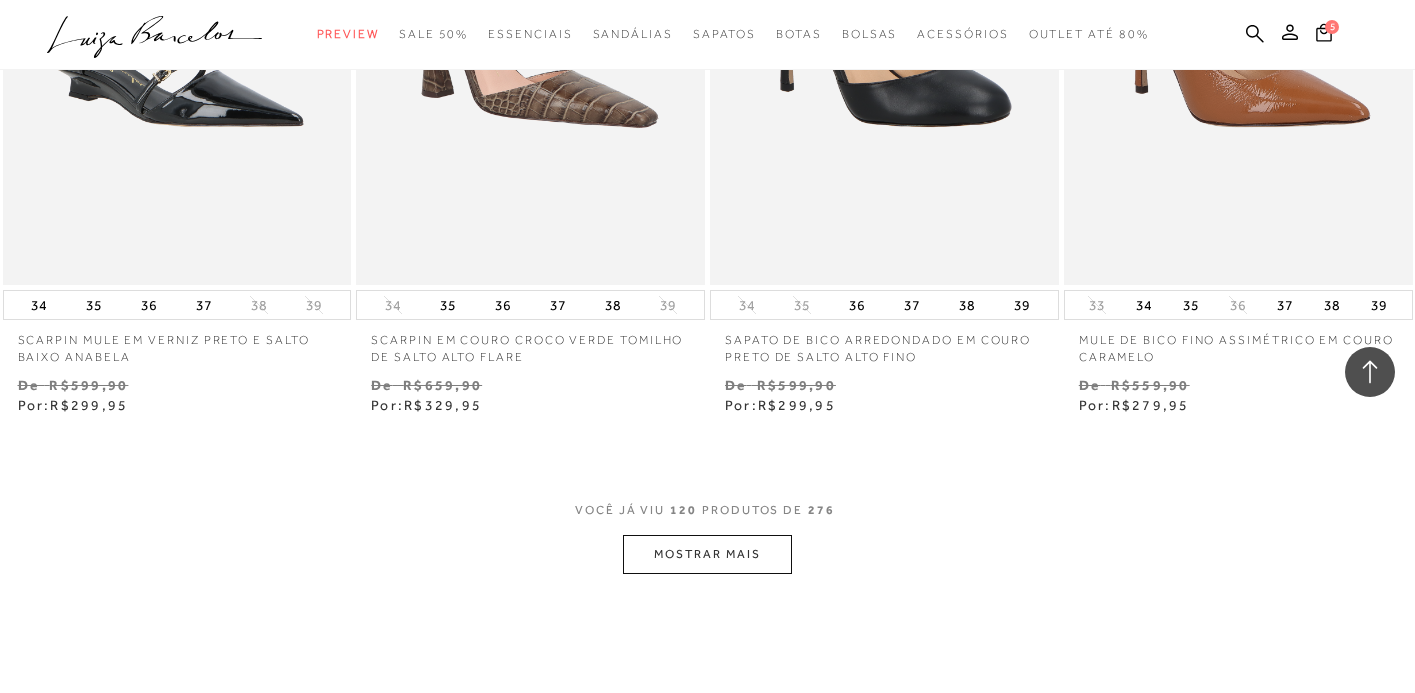 click on "MOSTRAR MAIS" at bounding box center [707, 554] 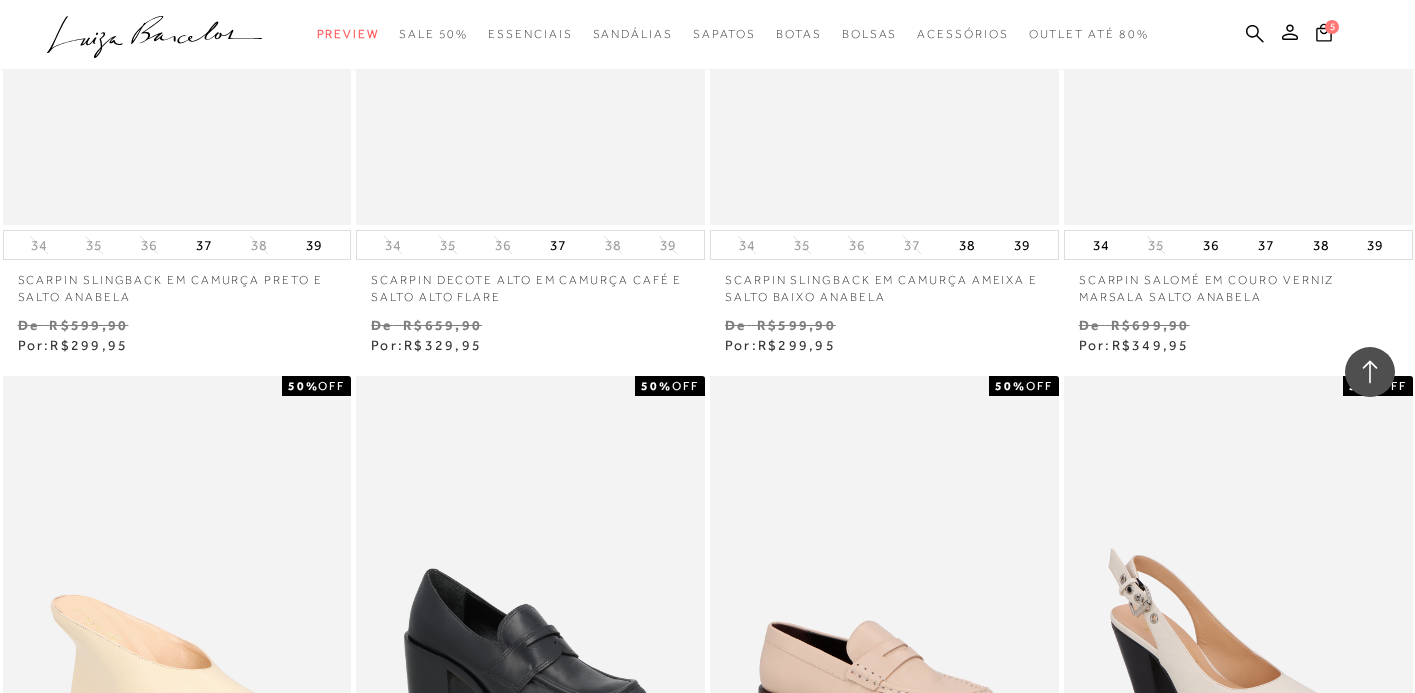 scroll, scrollTop: 22044, scrollLeft: 0, axis: vertical 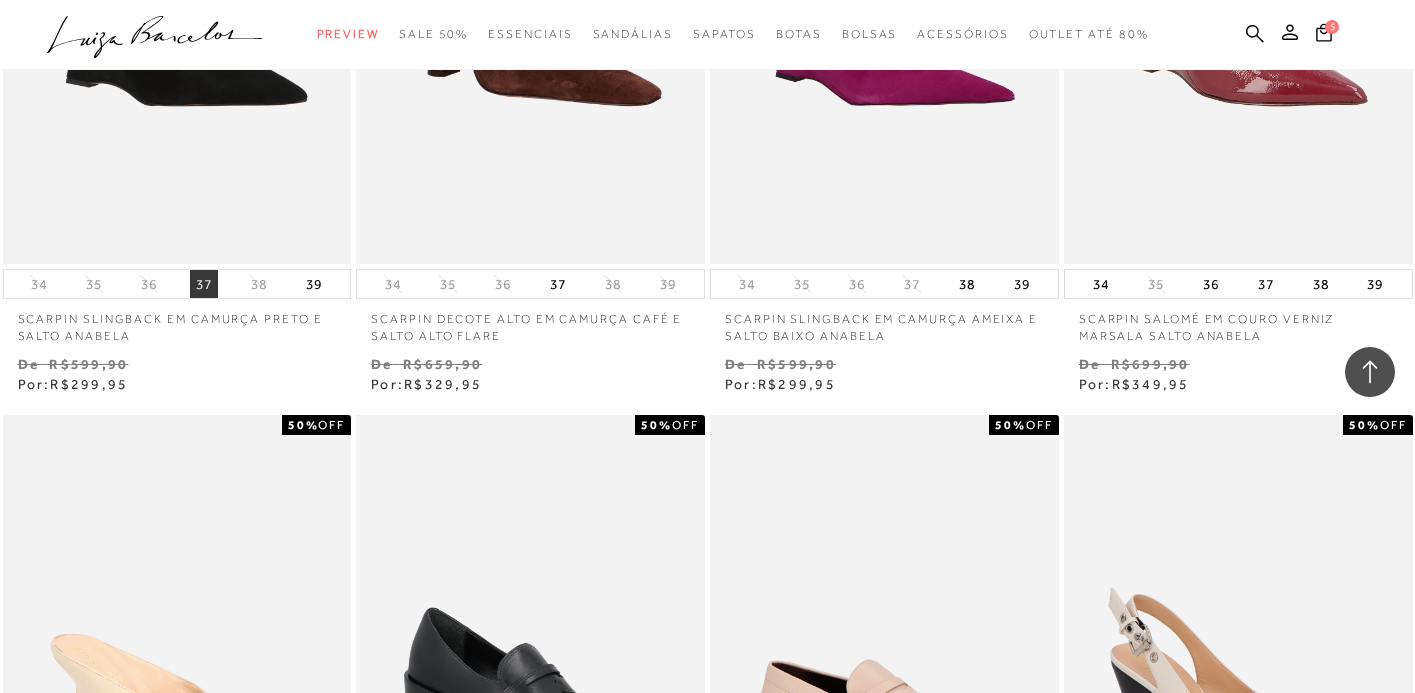 click on "37" at bounding box center (204, 284) 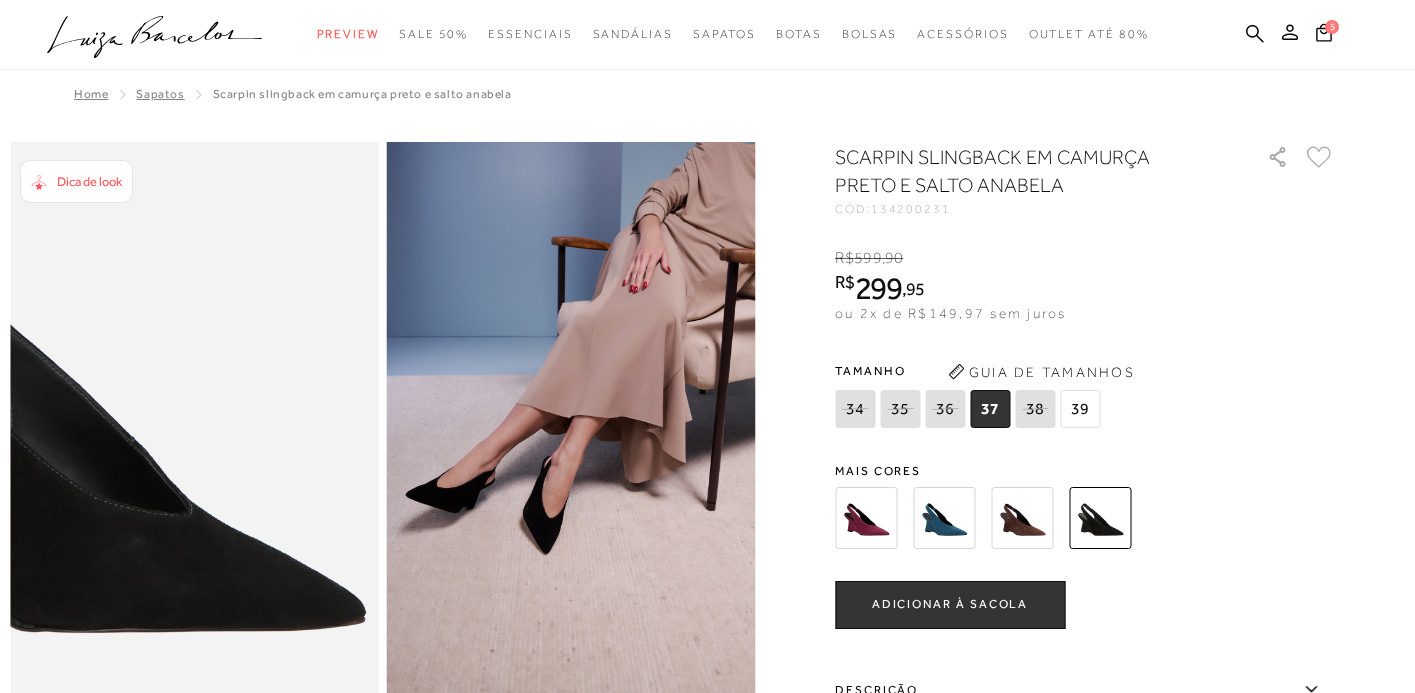 scroll, scrollTop: 118, scrollLeft: 0, axis: vertical 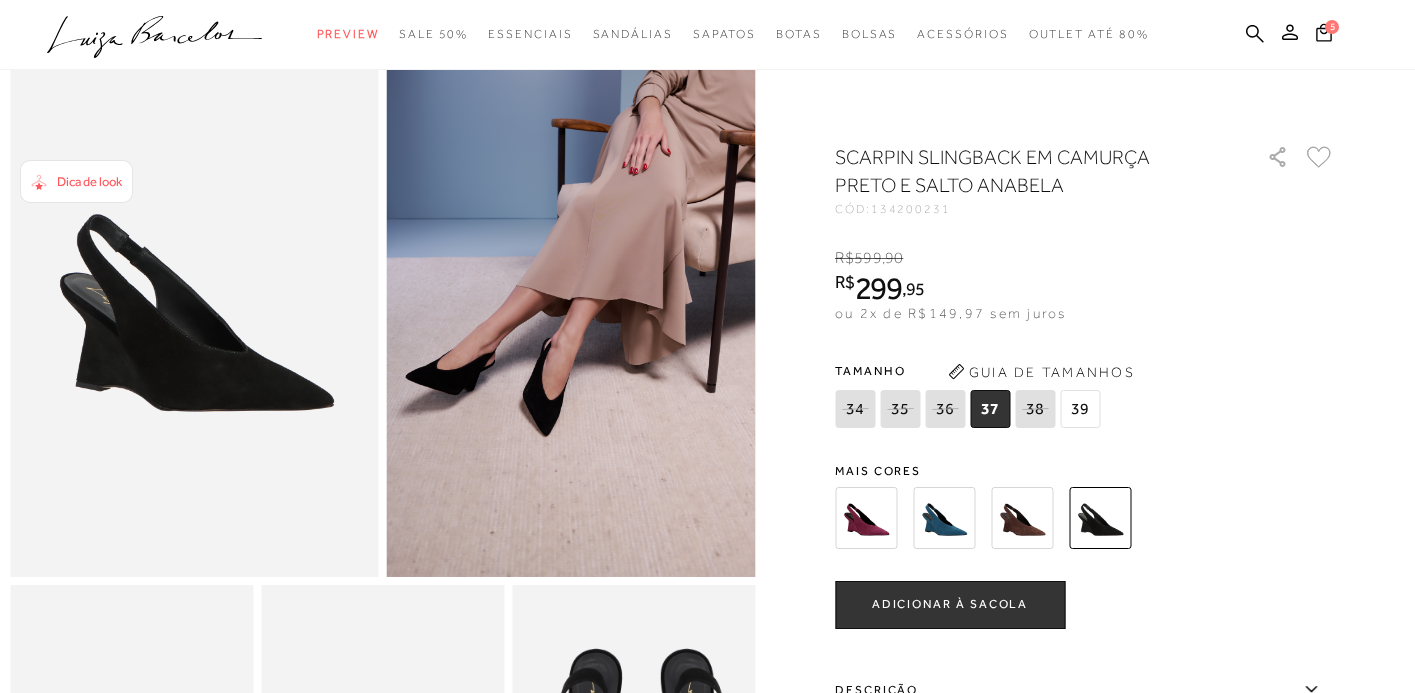click on "ADICIONAR À SACOLA" at bounding box center (950, 604) 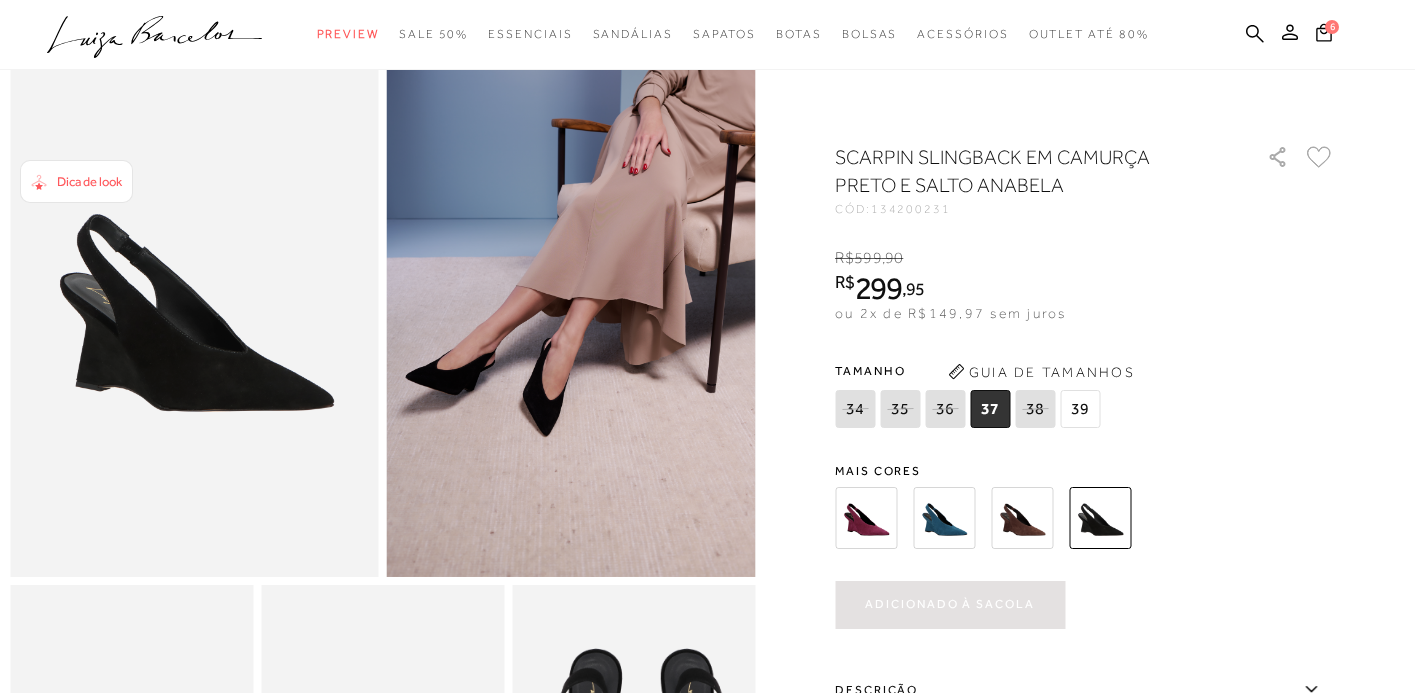 scroll, scrollTop: 0, scrollLeft: 0, axis: both 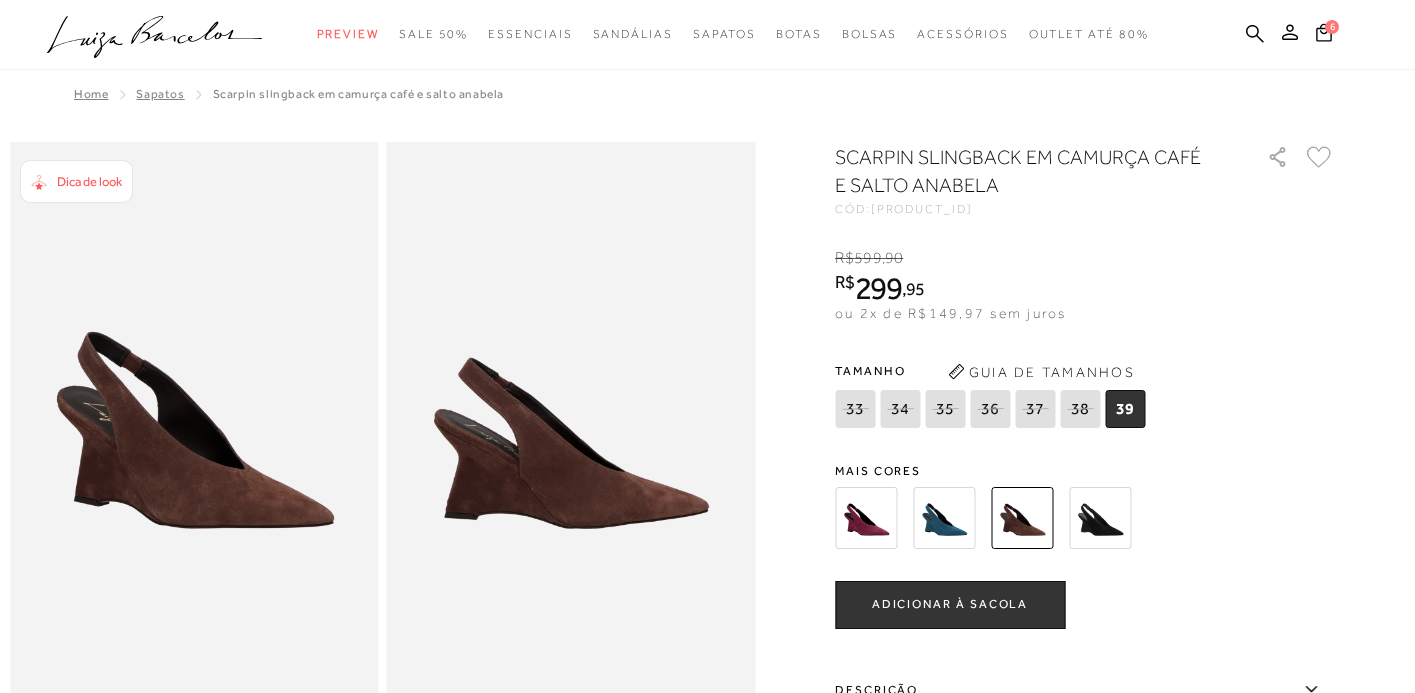click at bounding box center (944, 518) 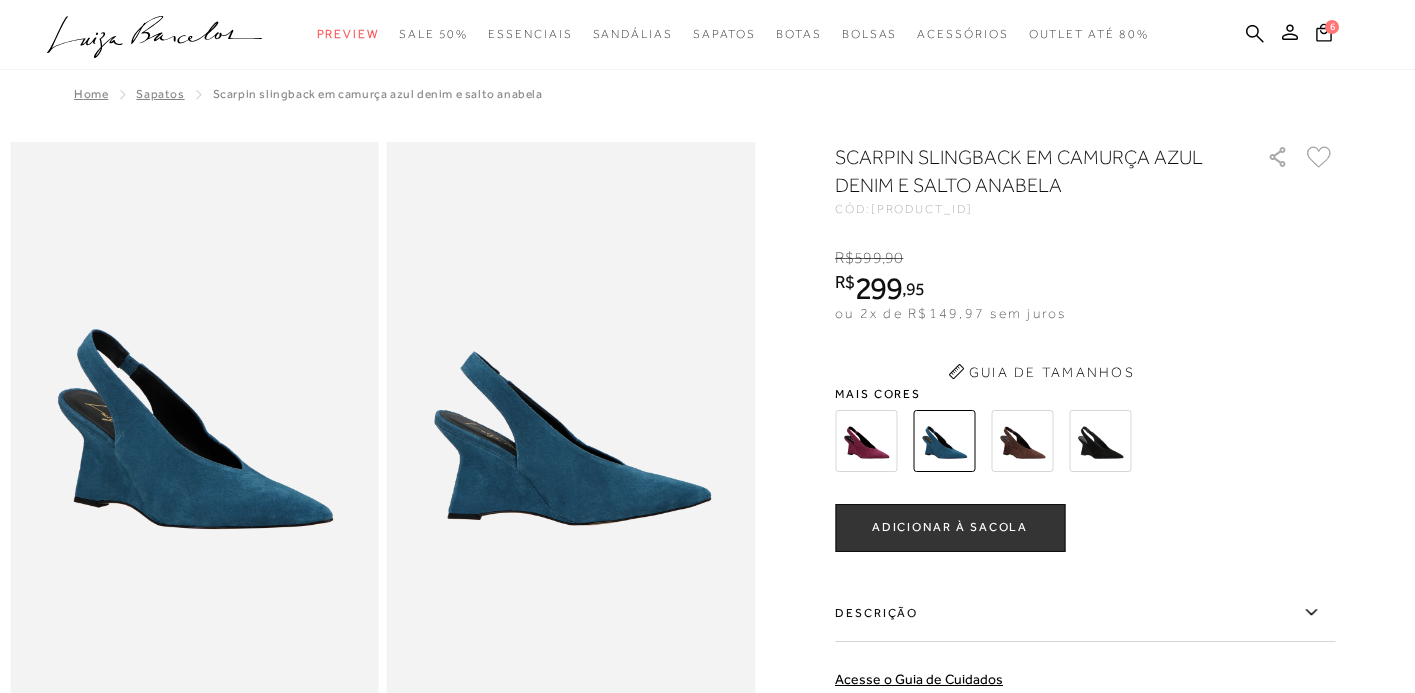 scroll, scrollTop: 0, scrollLeft: 0, axis: both 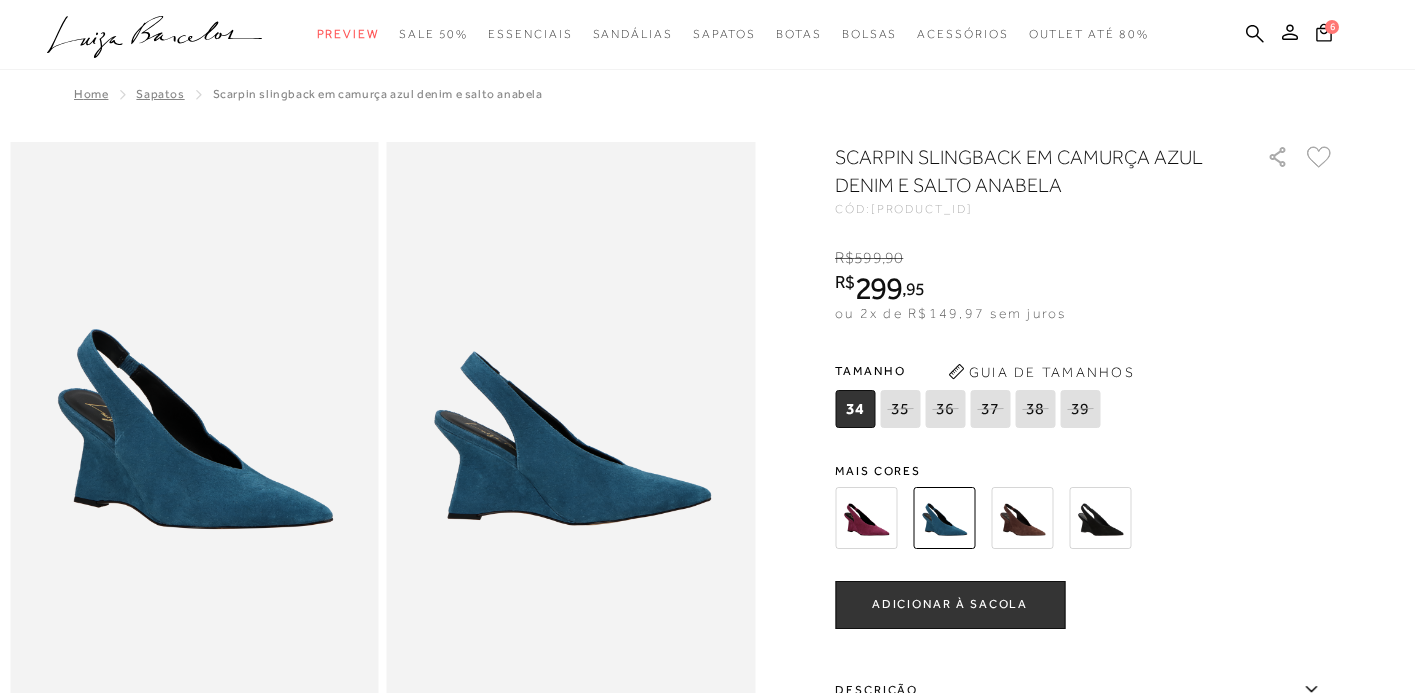 click at bounding box center (866, 518) 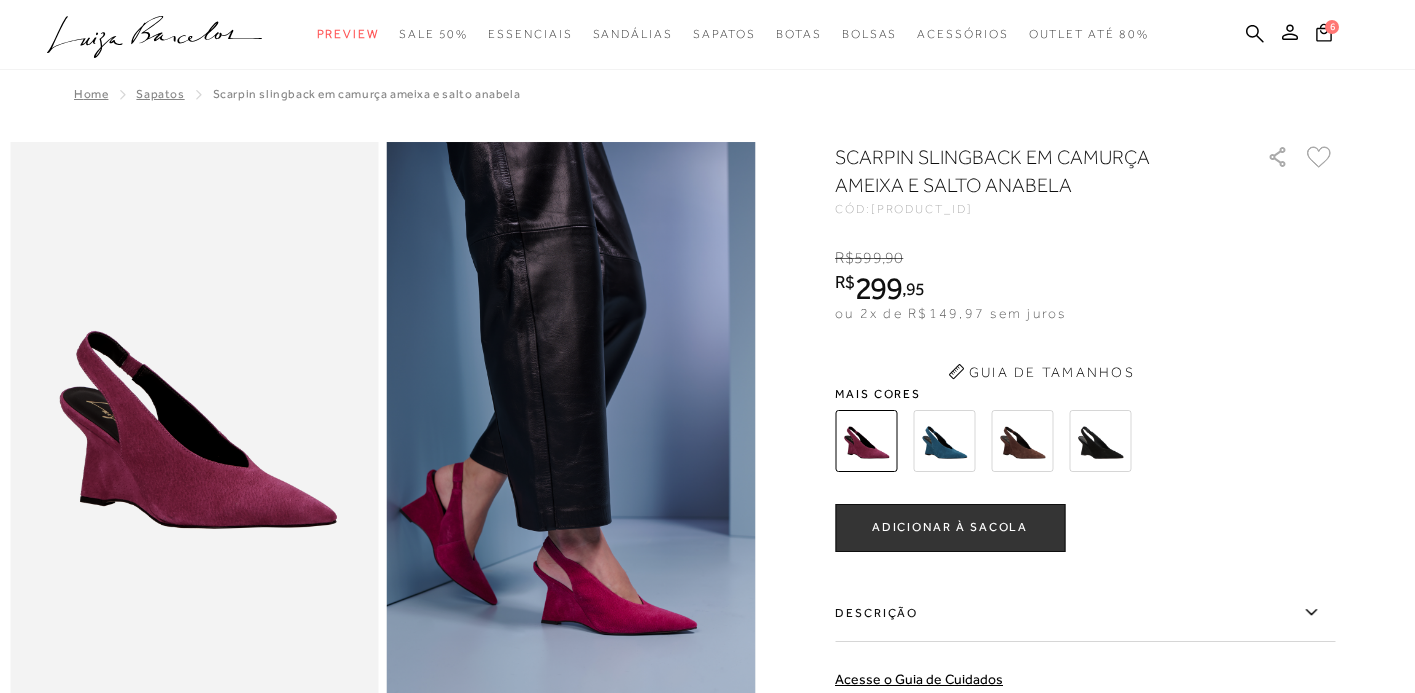 scroll, scrollTop: 0, scrollLeft: 0, axis: both 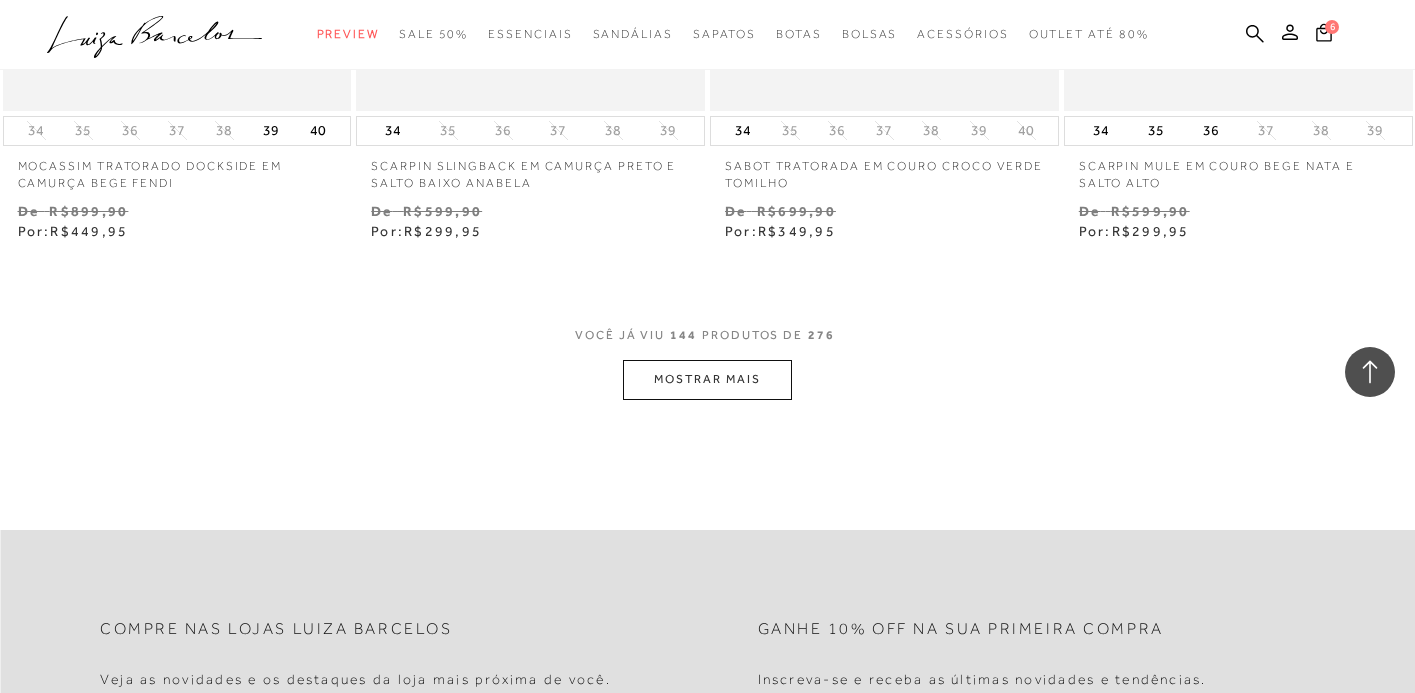click on "MOSTRAR MAIS" at bounding box center (707, 379) 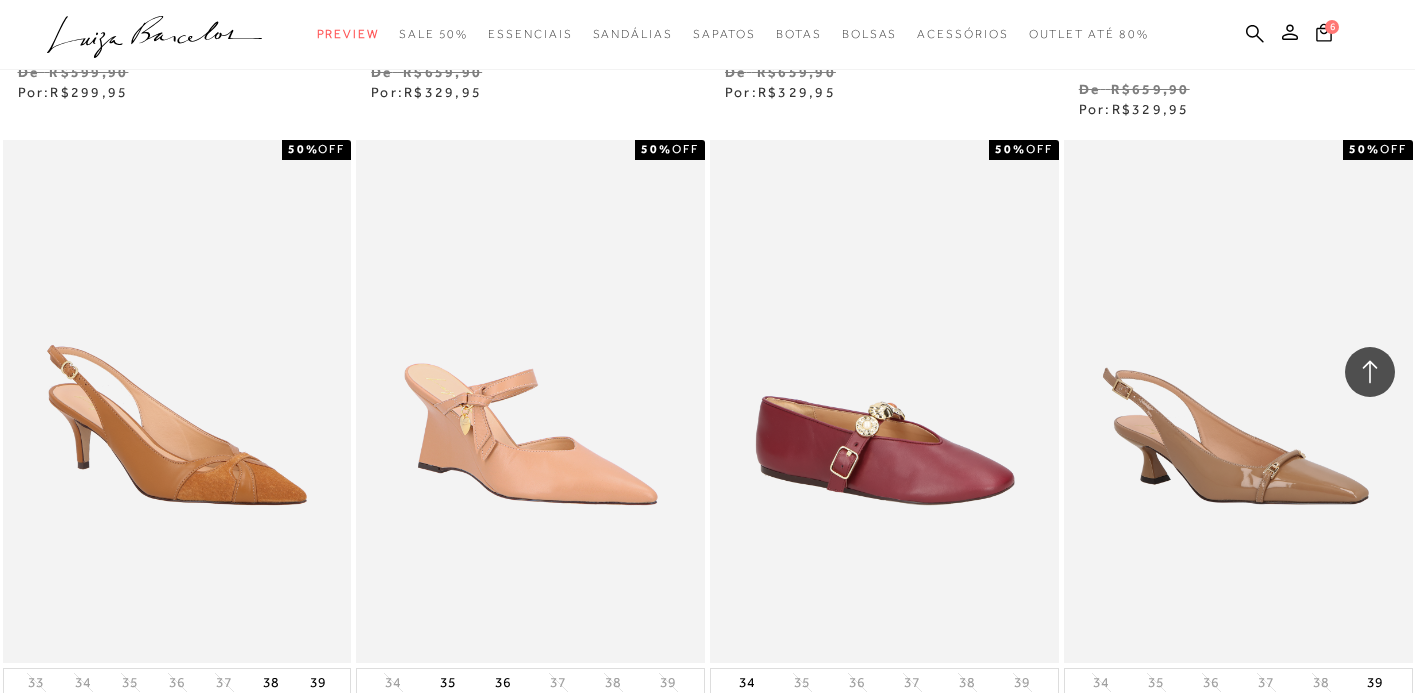 scroll, scrollTop: 0, scrollLeft: 0, axis: both 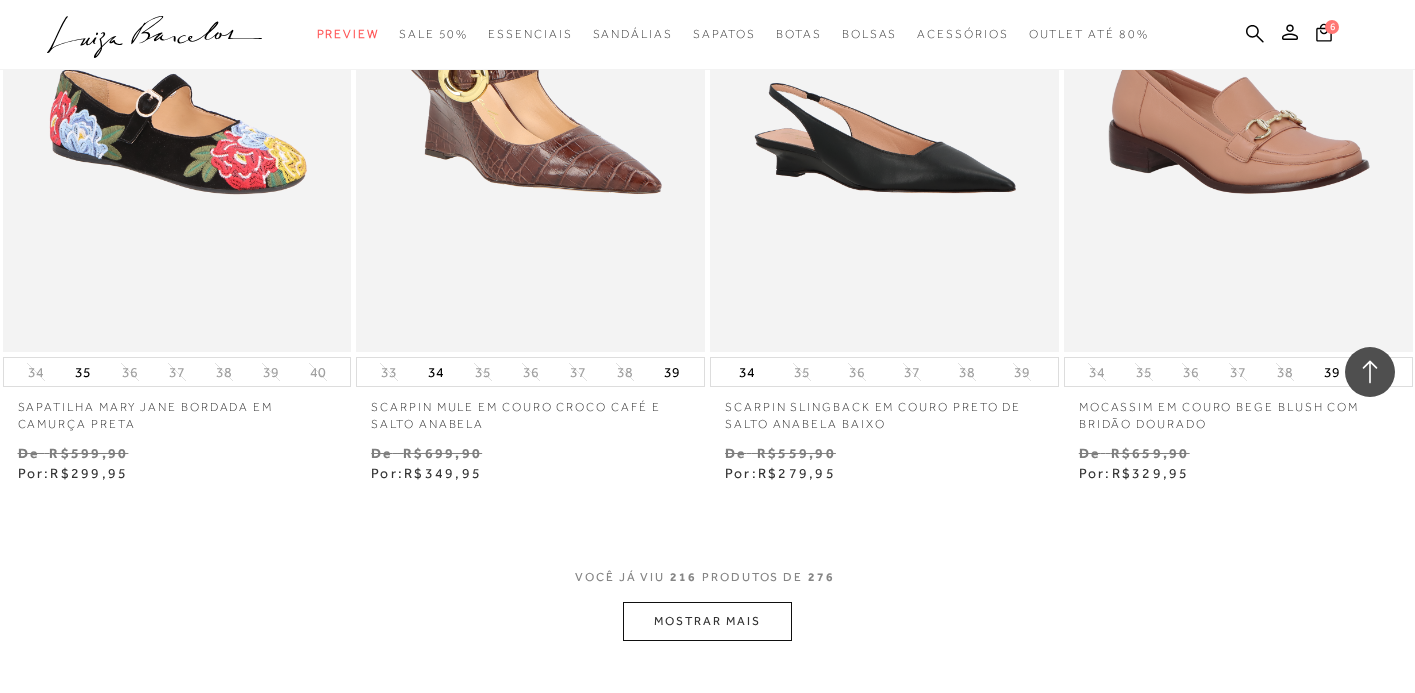 click on "MOSTRAR MAIS" at bounding box center [707, 621] 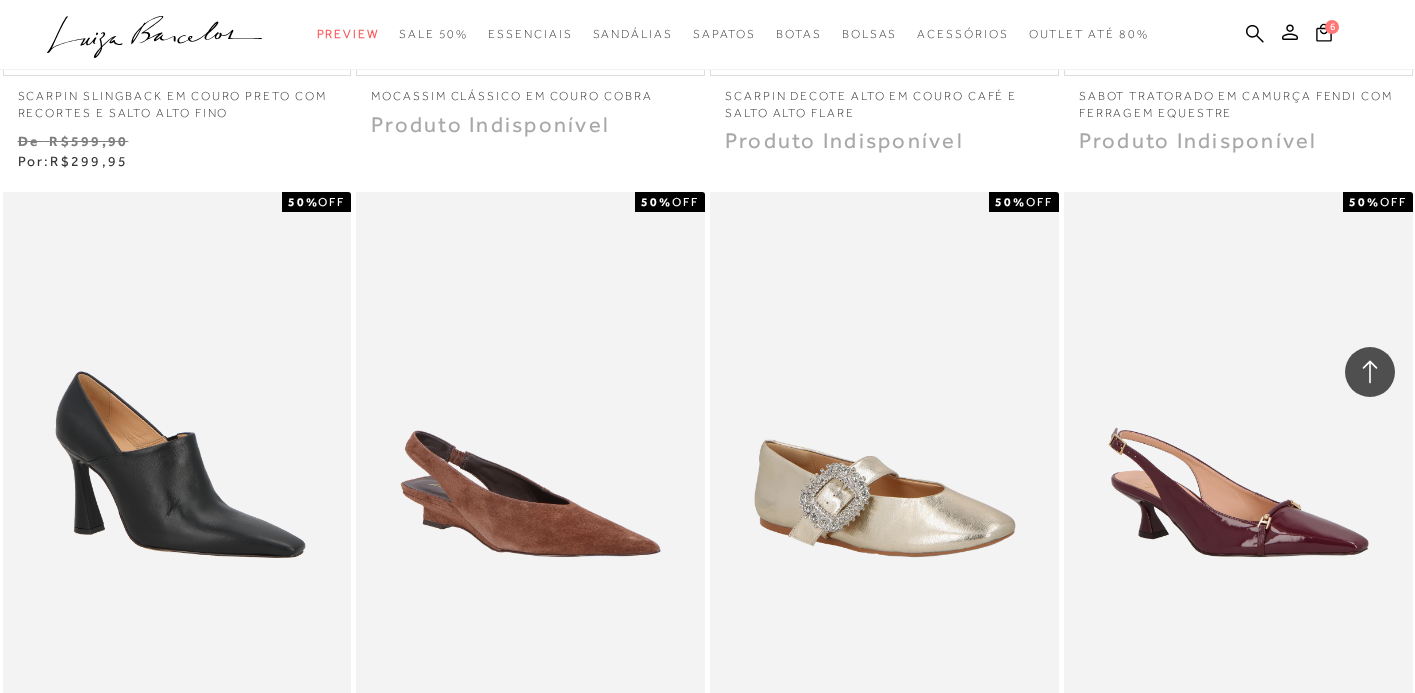 scroll, scrollTop: 37871, scrollLeft: 0, axis: vertical 